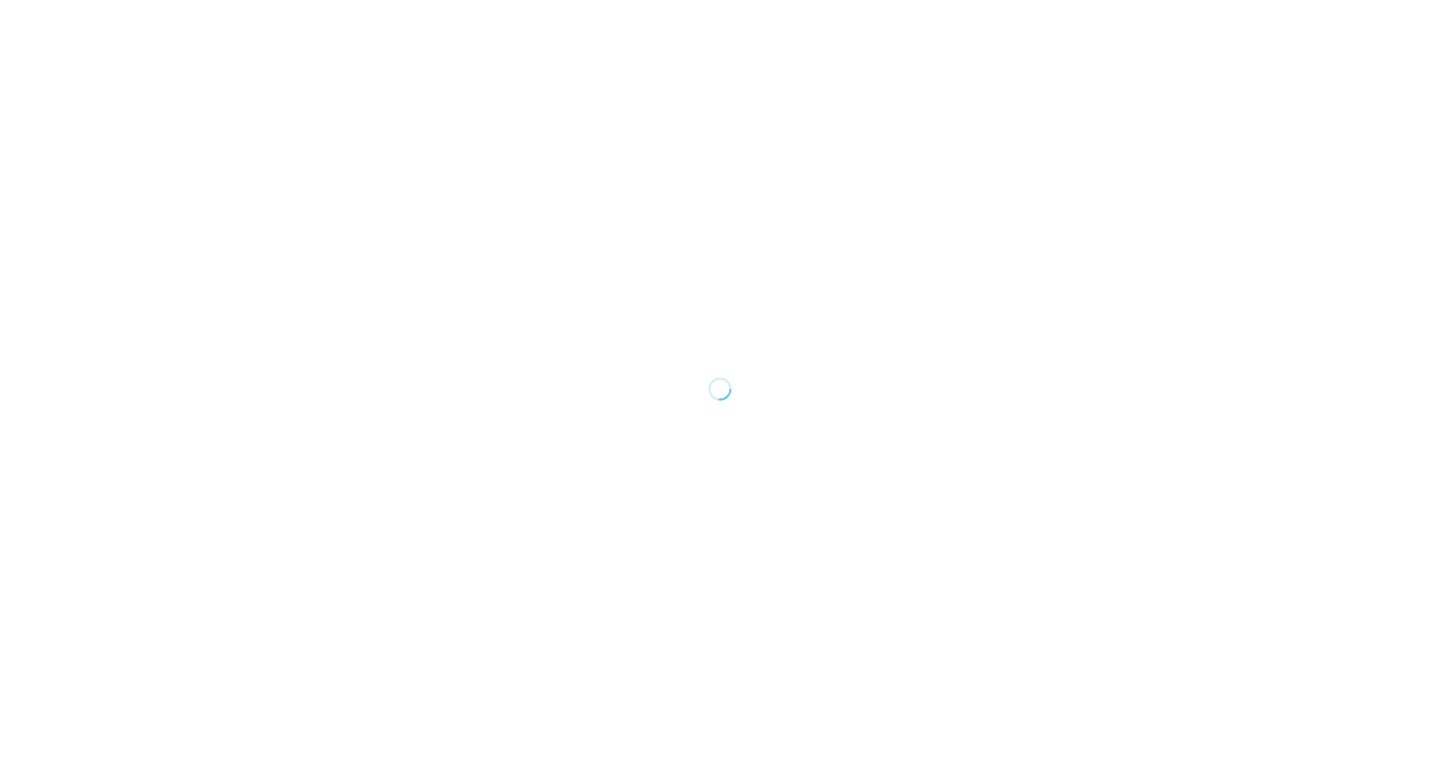 scroll, scrollTop: 0, scrollLeft: 0, axis: both 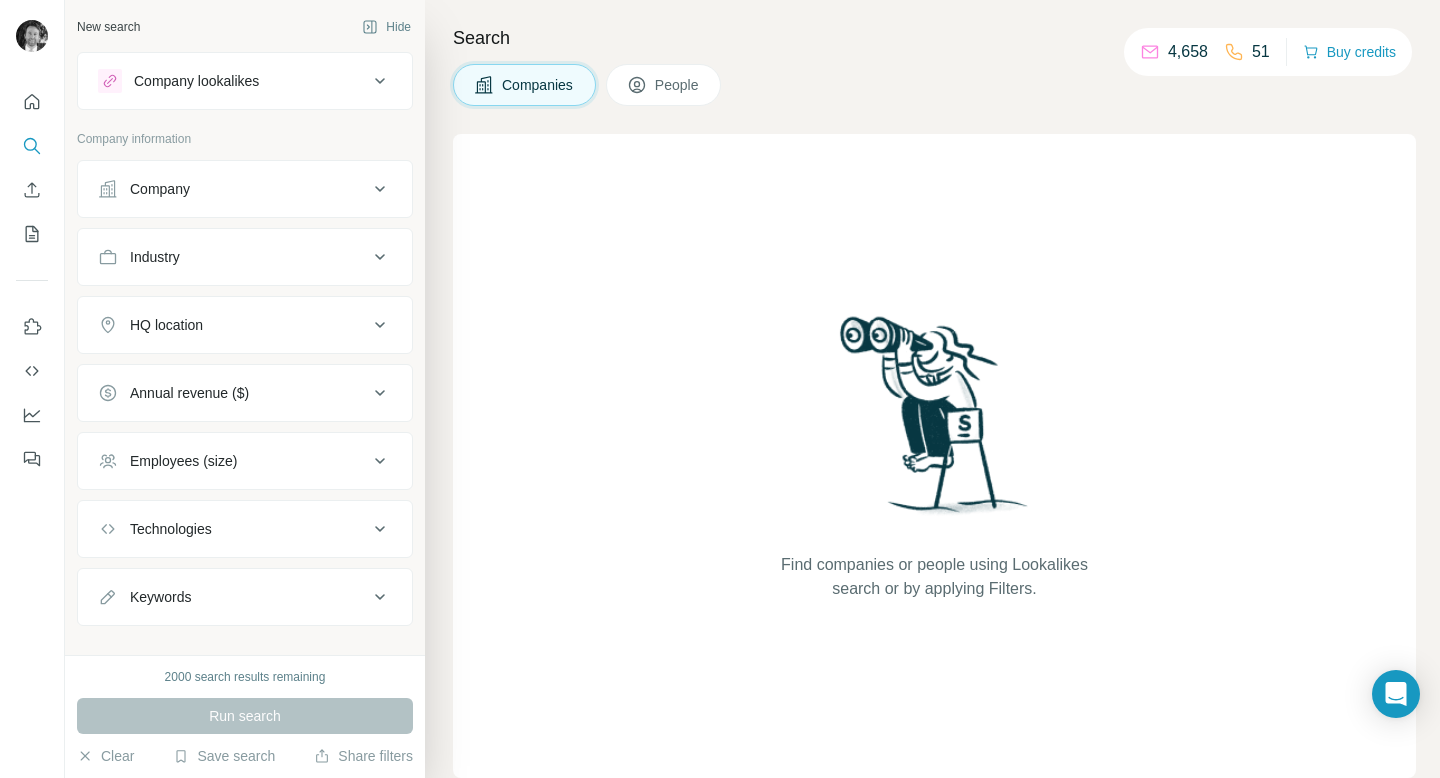 click on "Company" at bounding box center (233, 189) 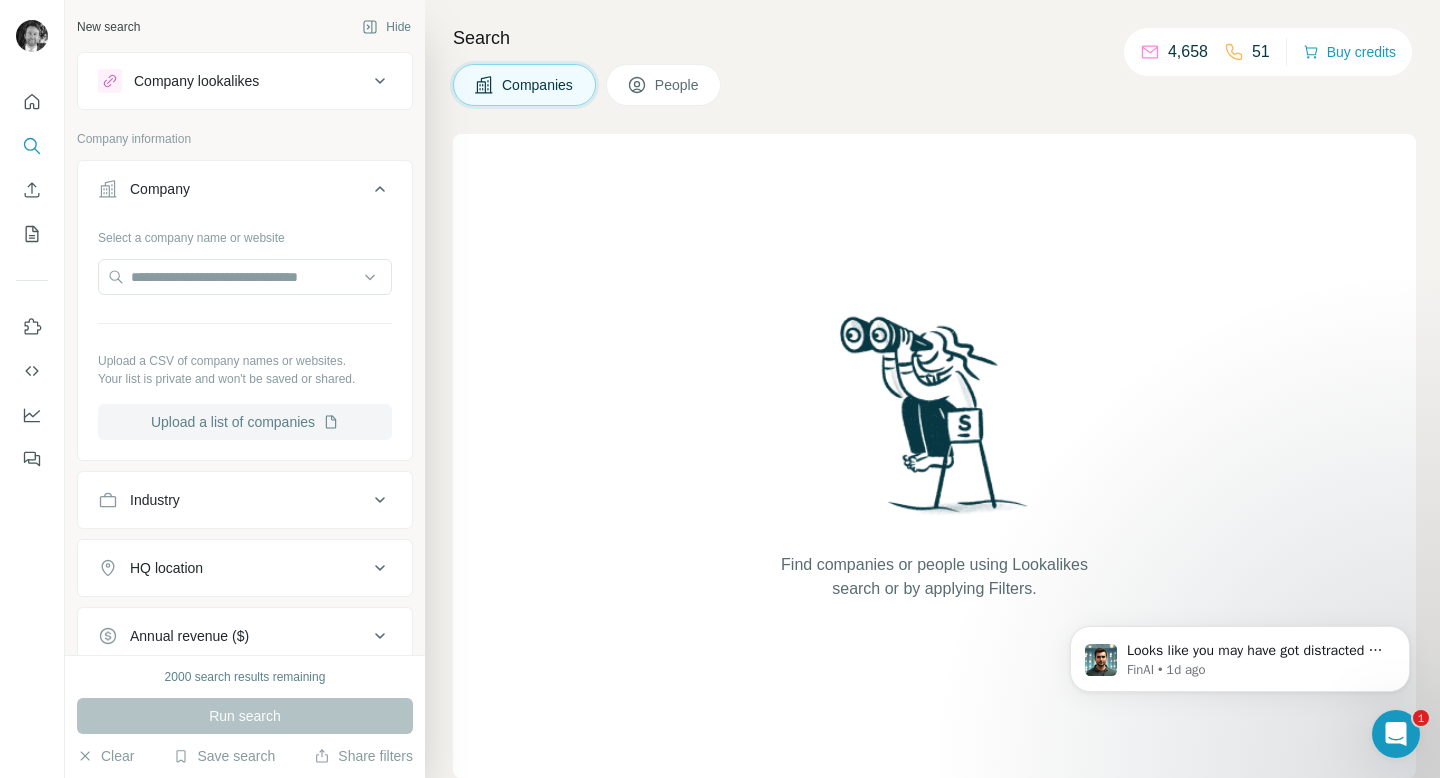 scroll, scrollTop: 0, scrollLeft: 0, axis: both 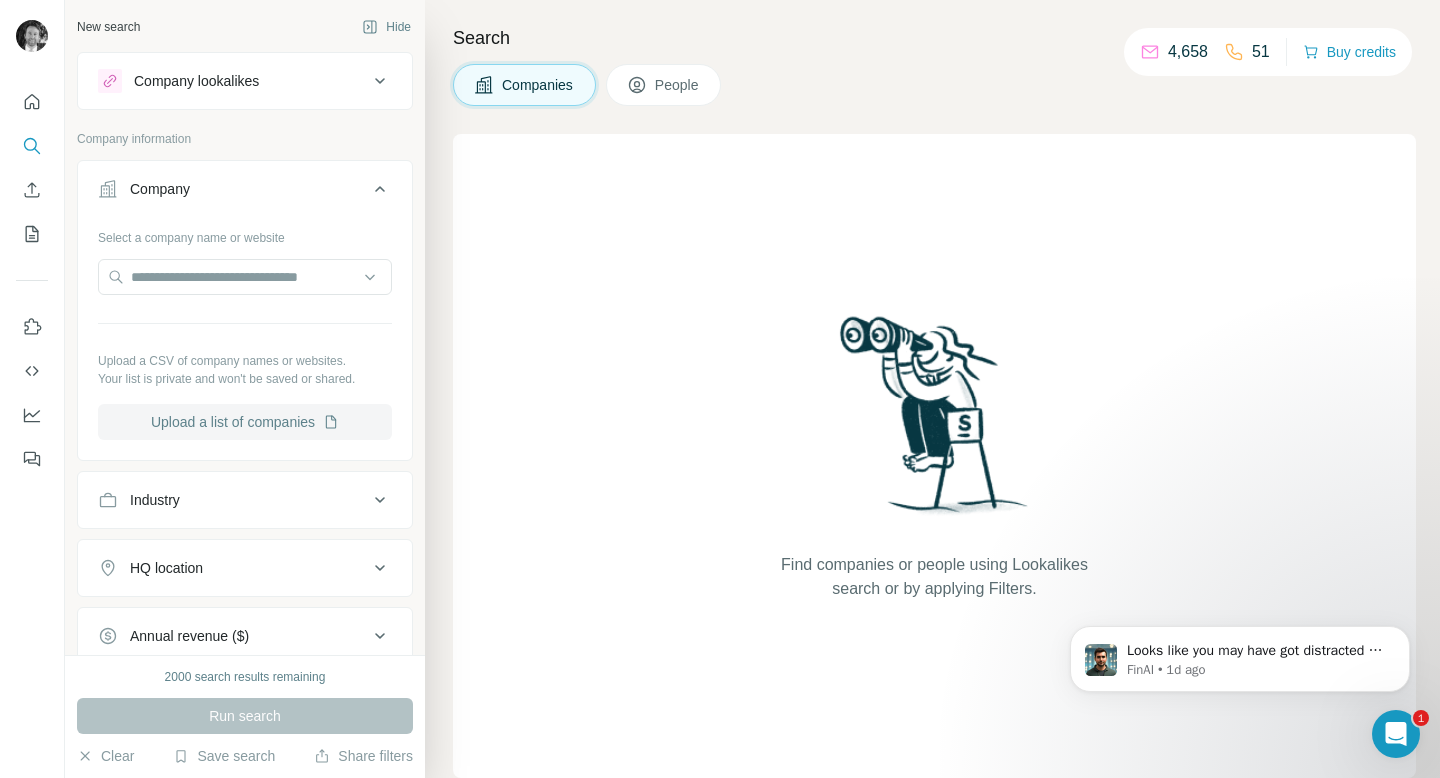 click on "Upload a list of companies" at bounding box center (245, 422) 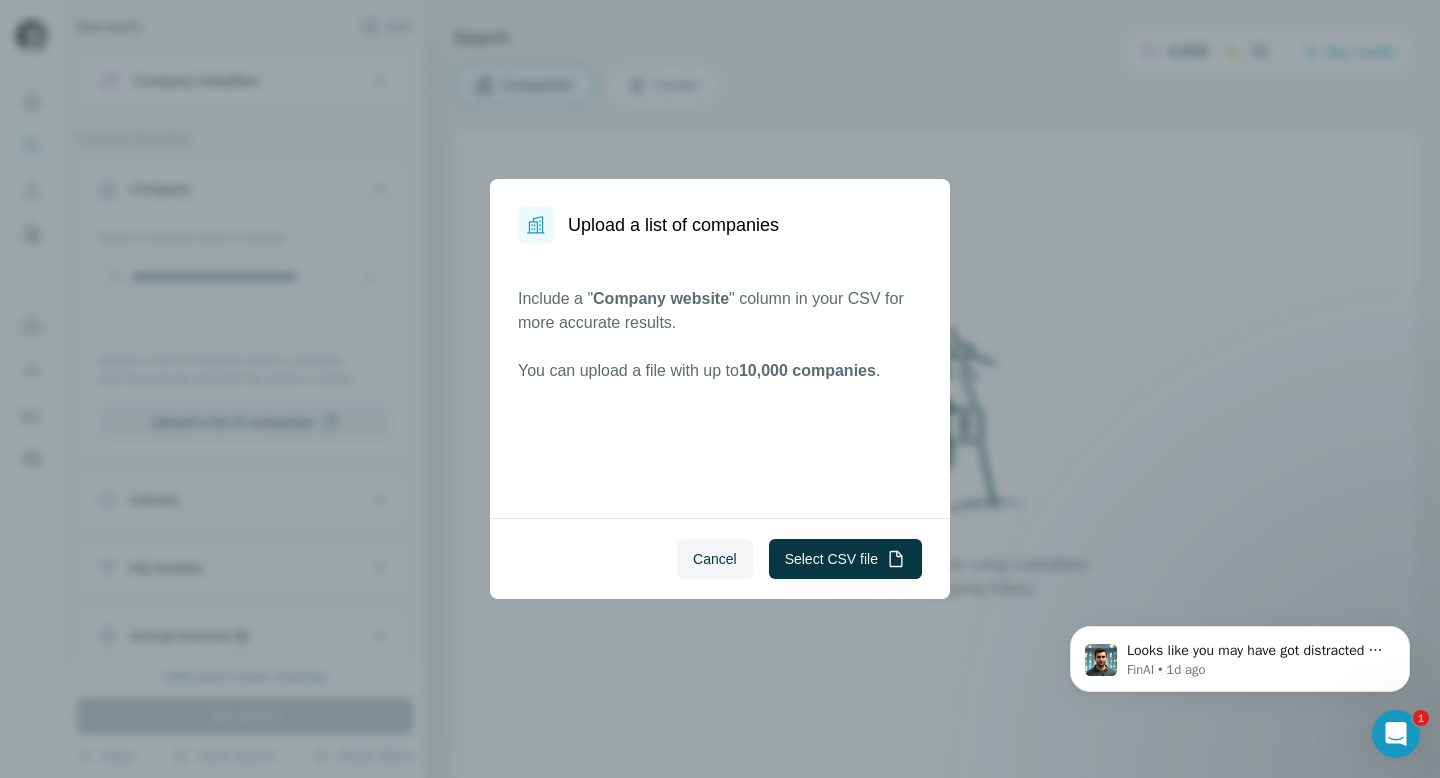 click on "Include a " [BRAND] website " column in your CSV for more accurate results. You can upload a file with up to  [NUMBER] companies ." at bounding box center [720, 380] 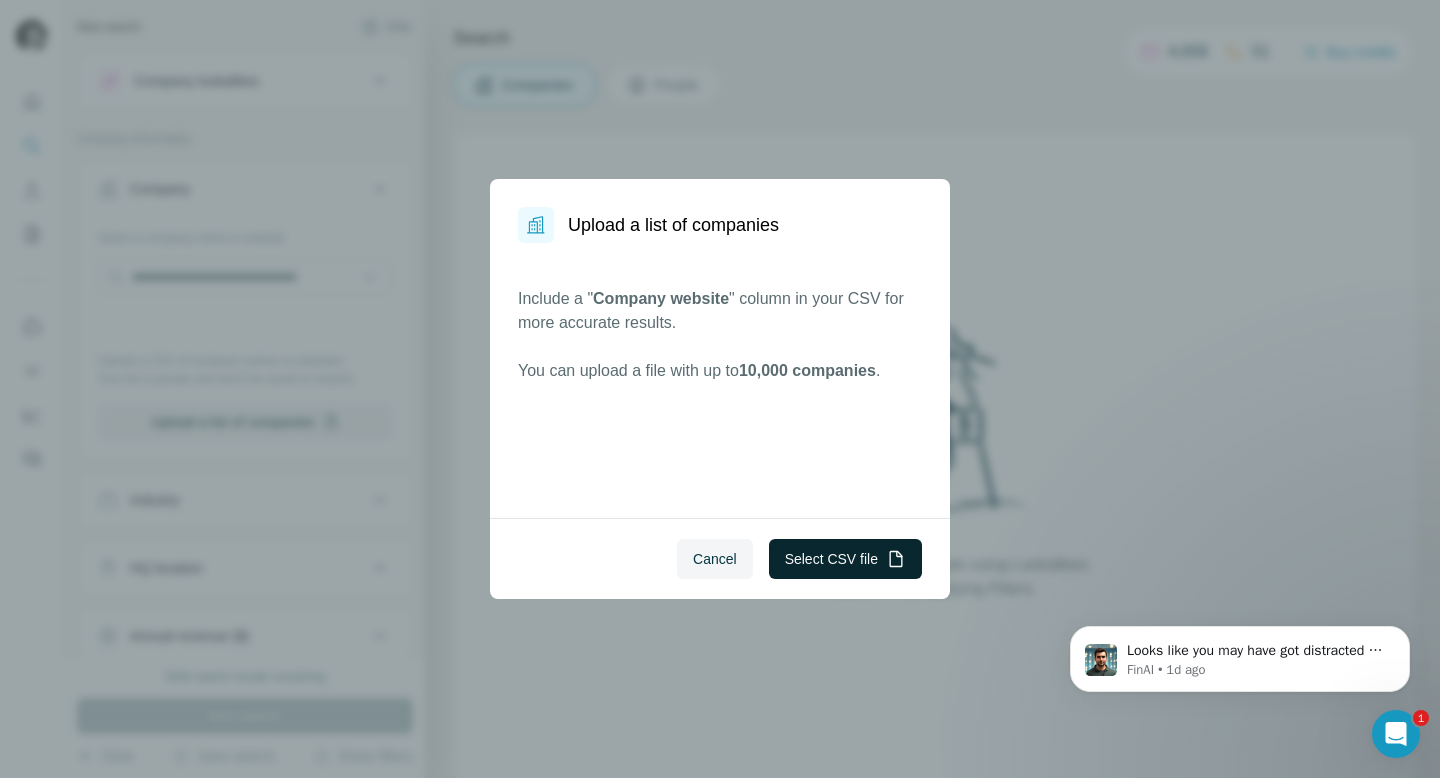 click on "Select CSV file" at bounding box center [845, 559] 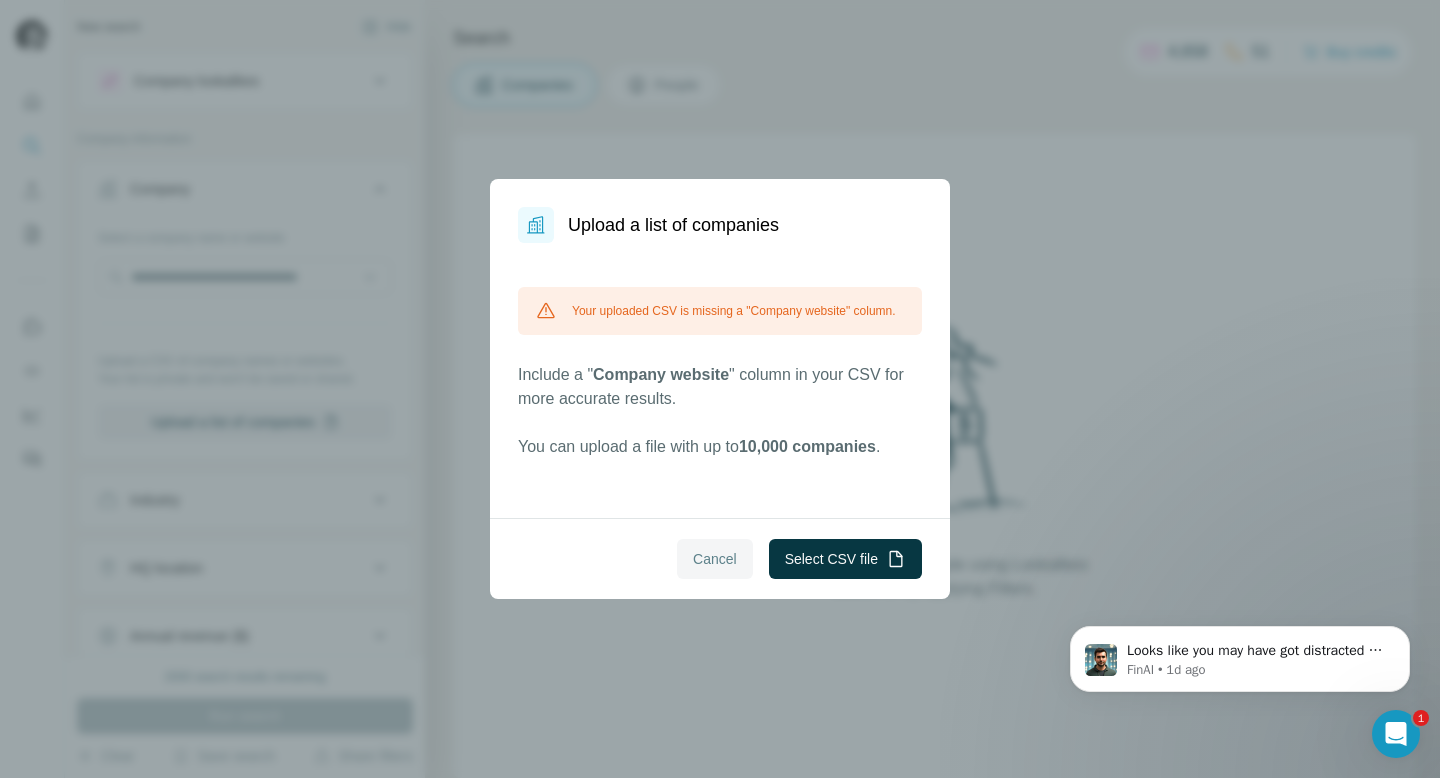 click on "Cancel" at bounding box center (715, 559) 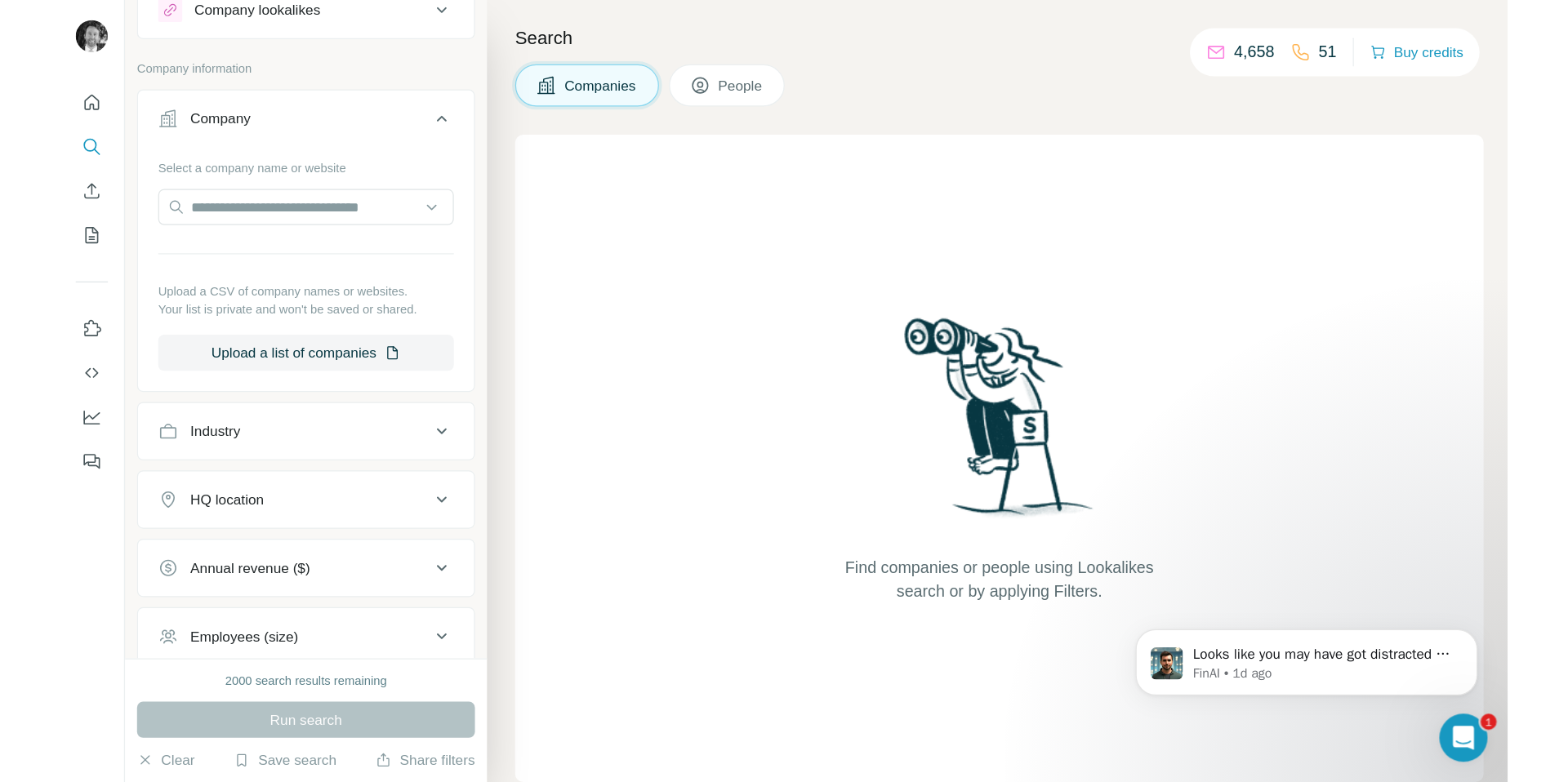 scroll, scrollTop: 0, scrollLeft: 0, axis: both 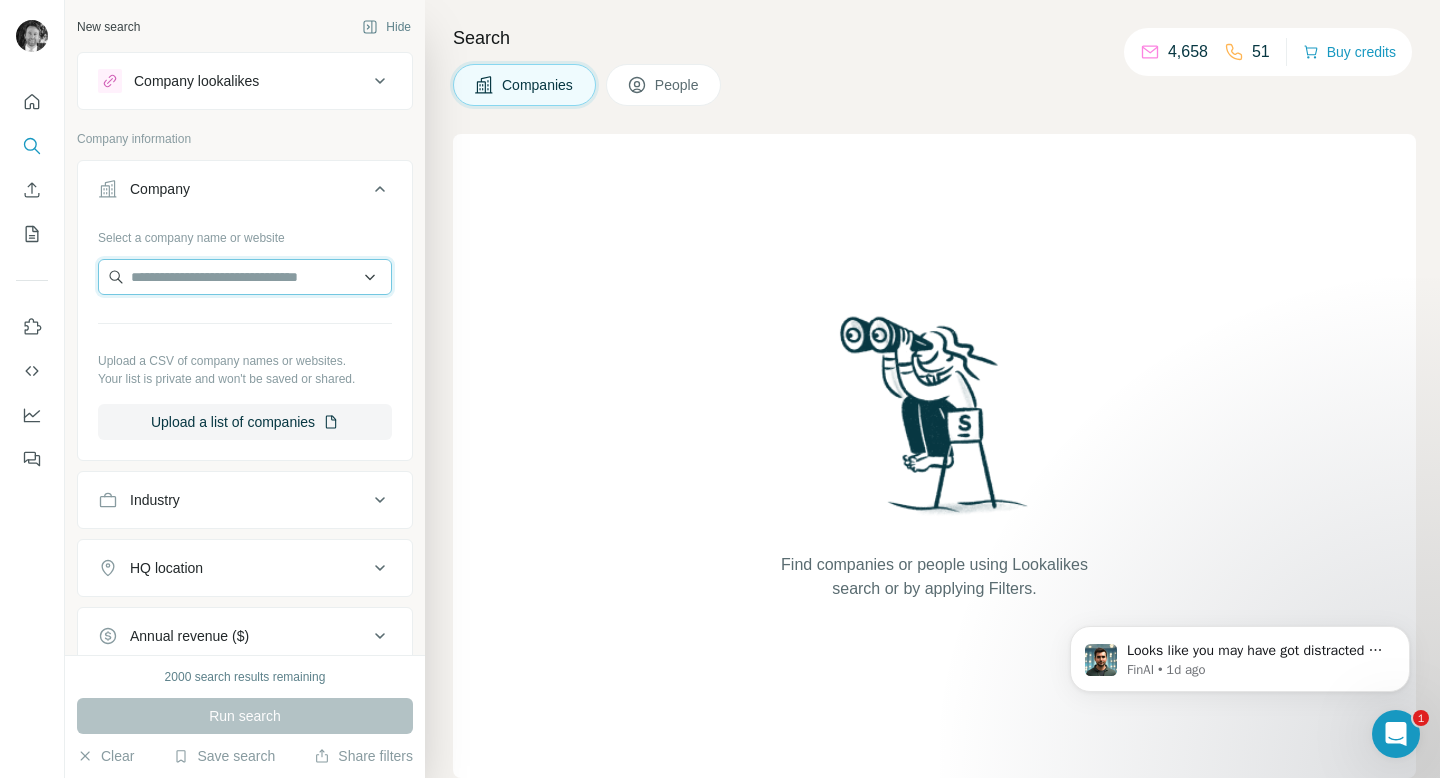 click at bounding box center [245, 277] 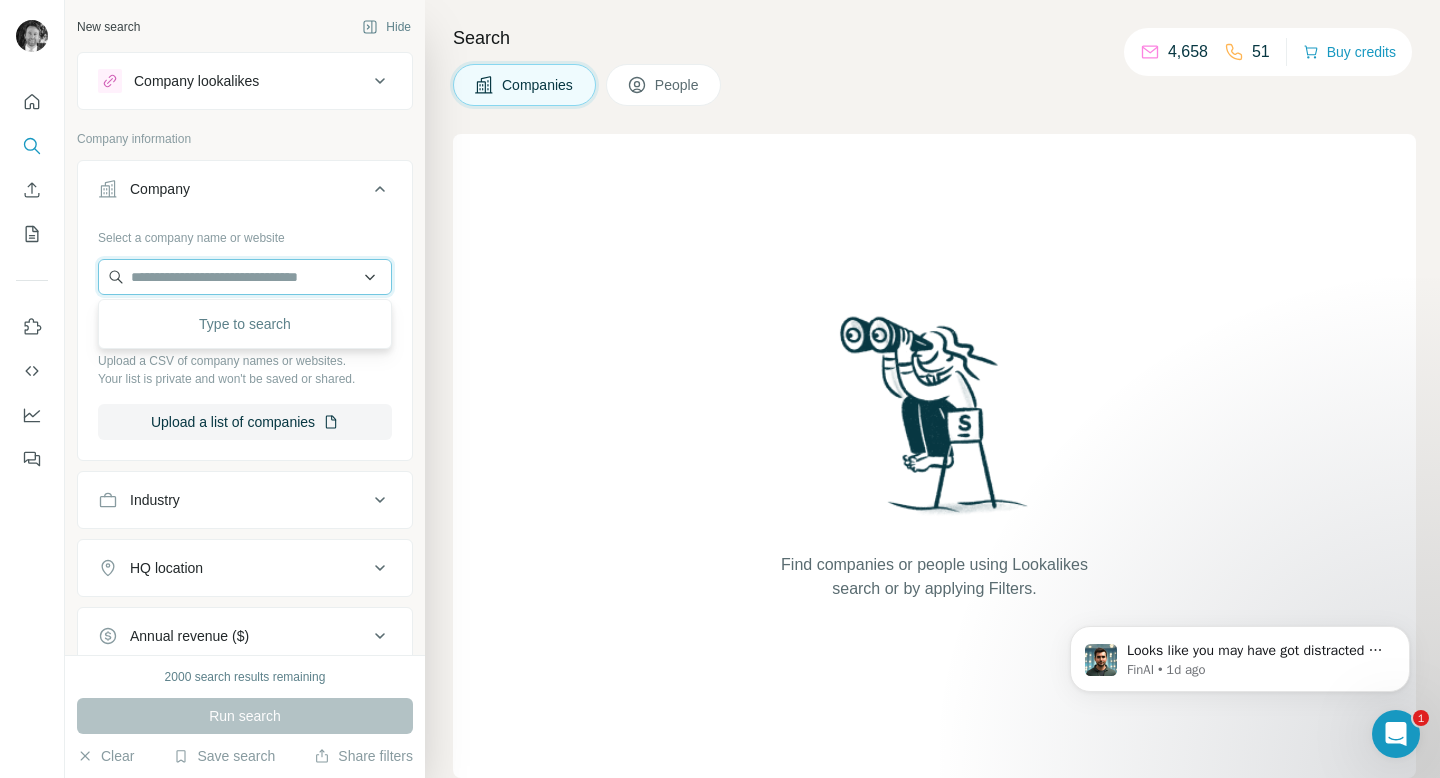 type on "*" 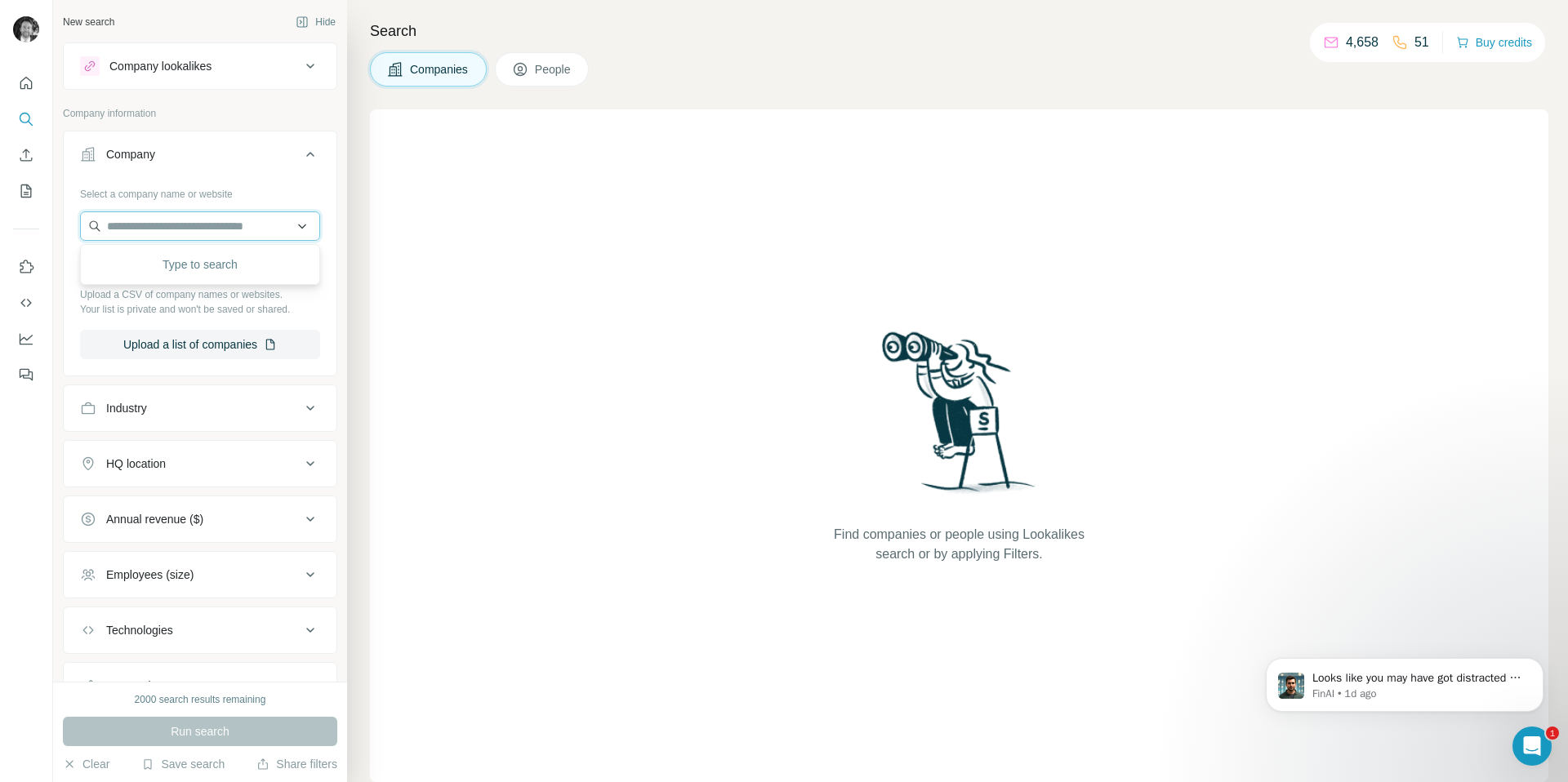 click at bounding box center [200, 226] 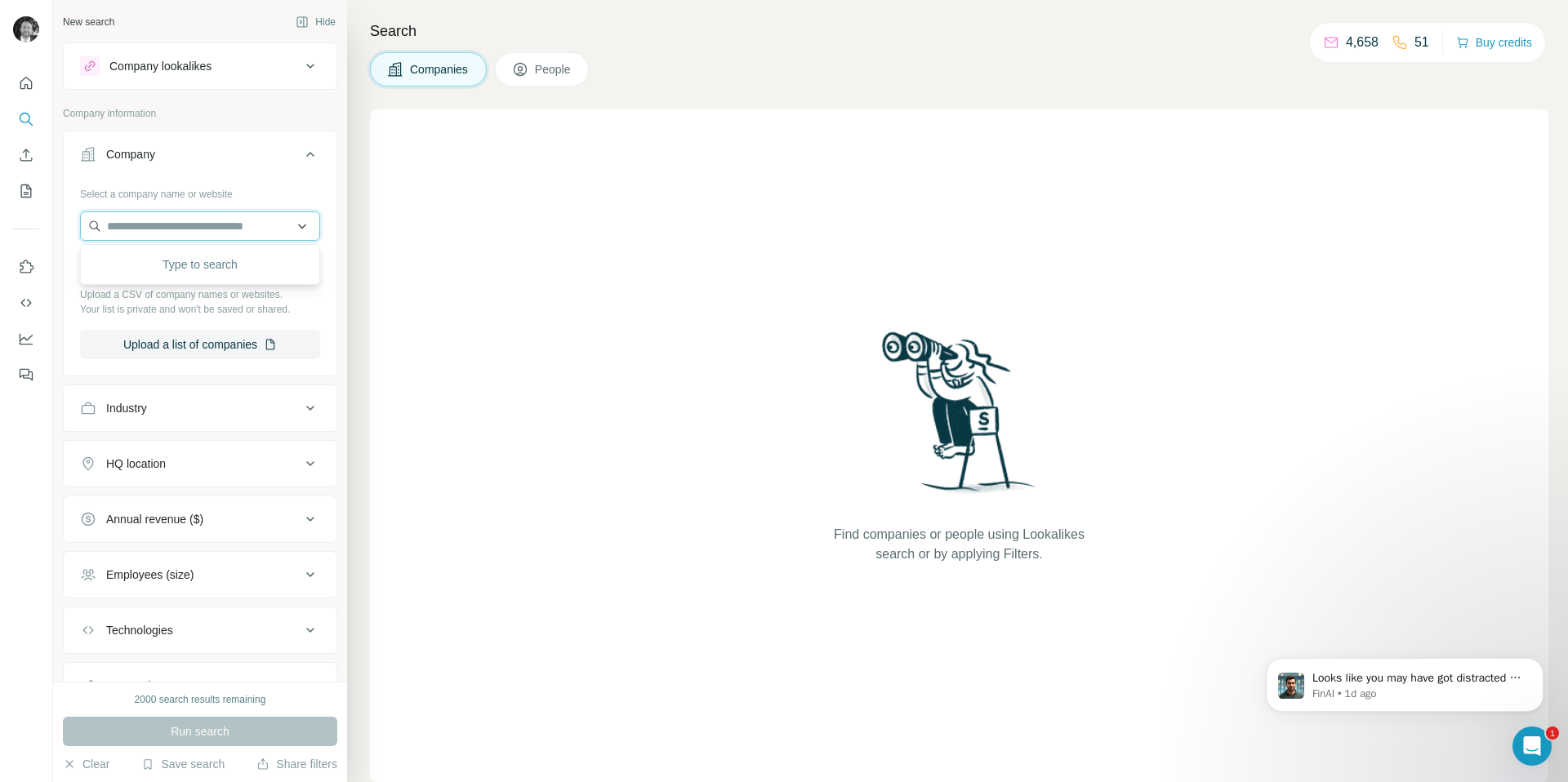 click at bounding box center [200, 226] 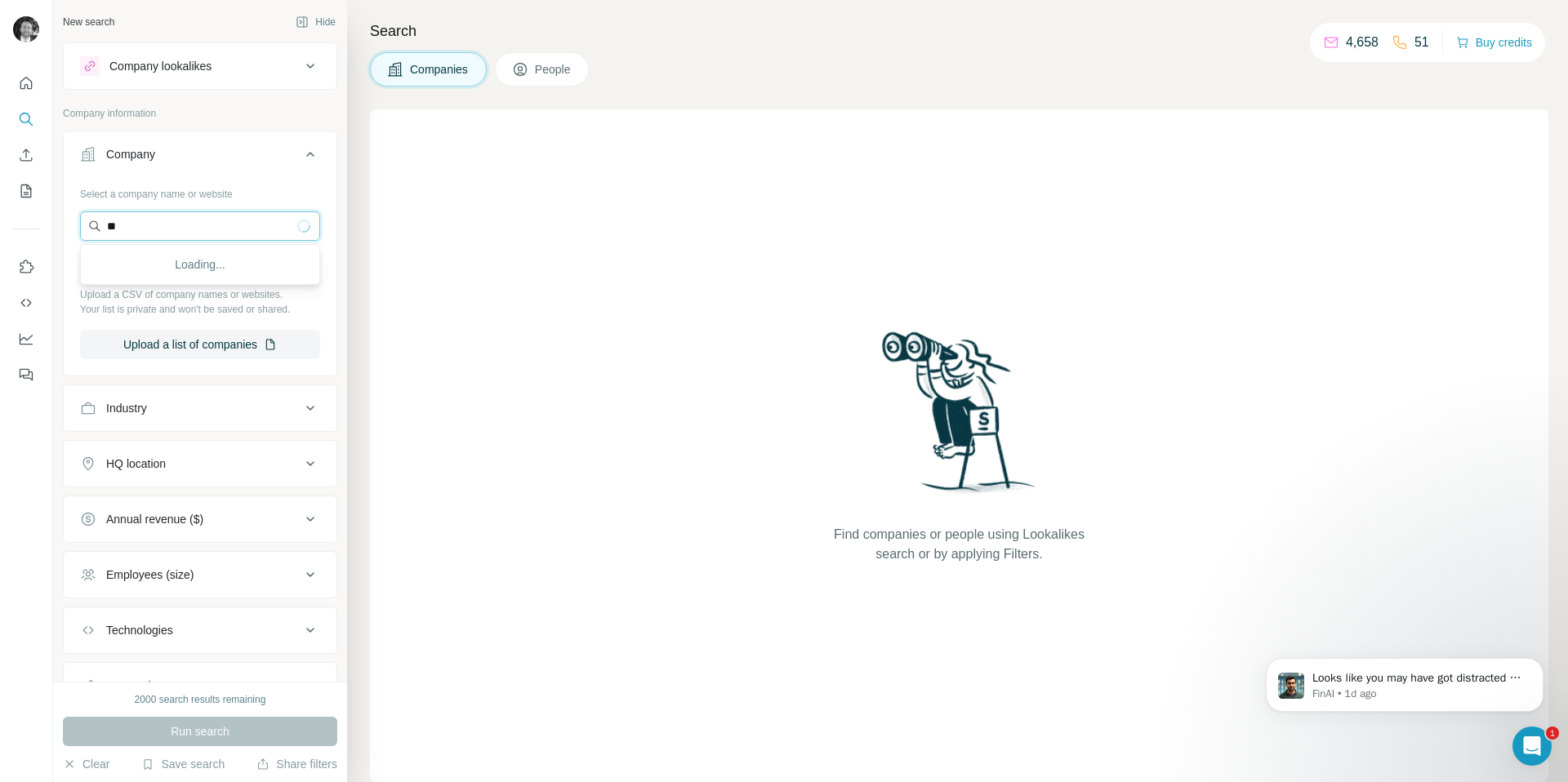 type on "*" 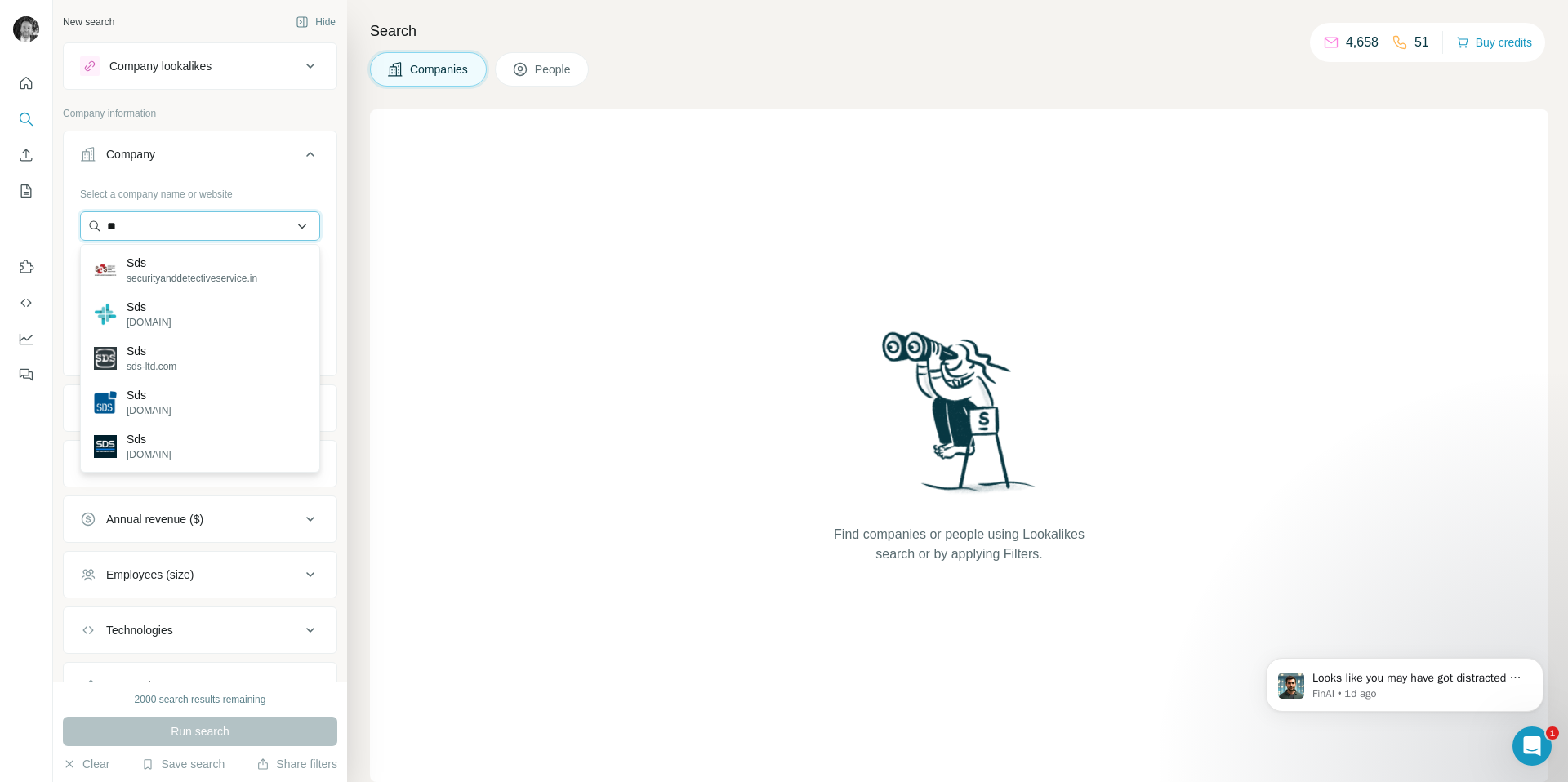 type on "*" 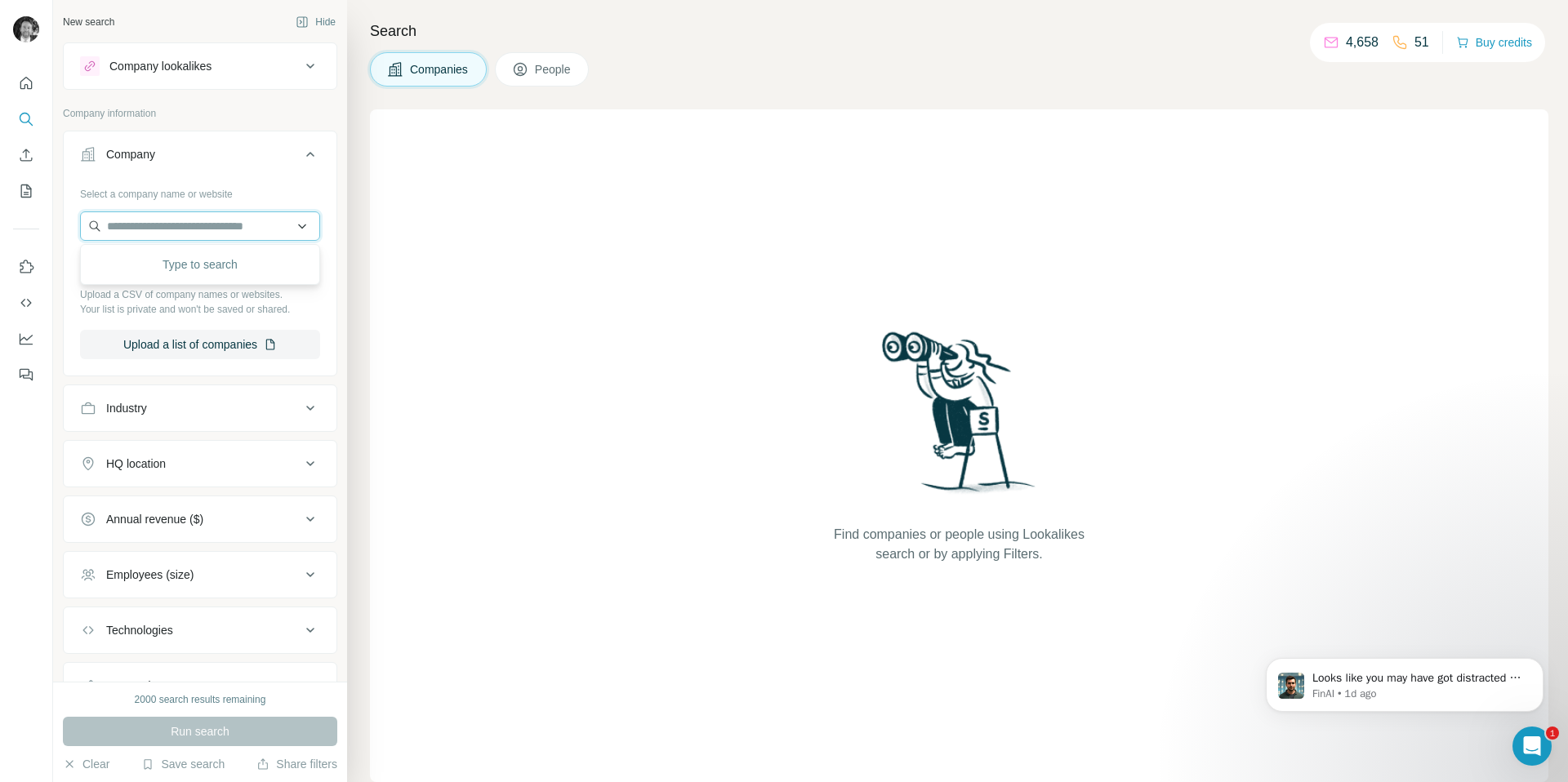 type on "*" 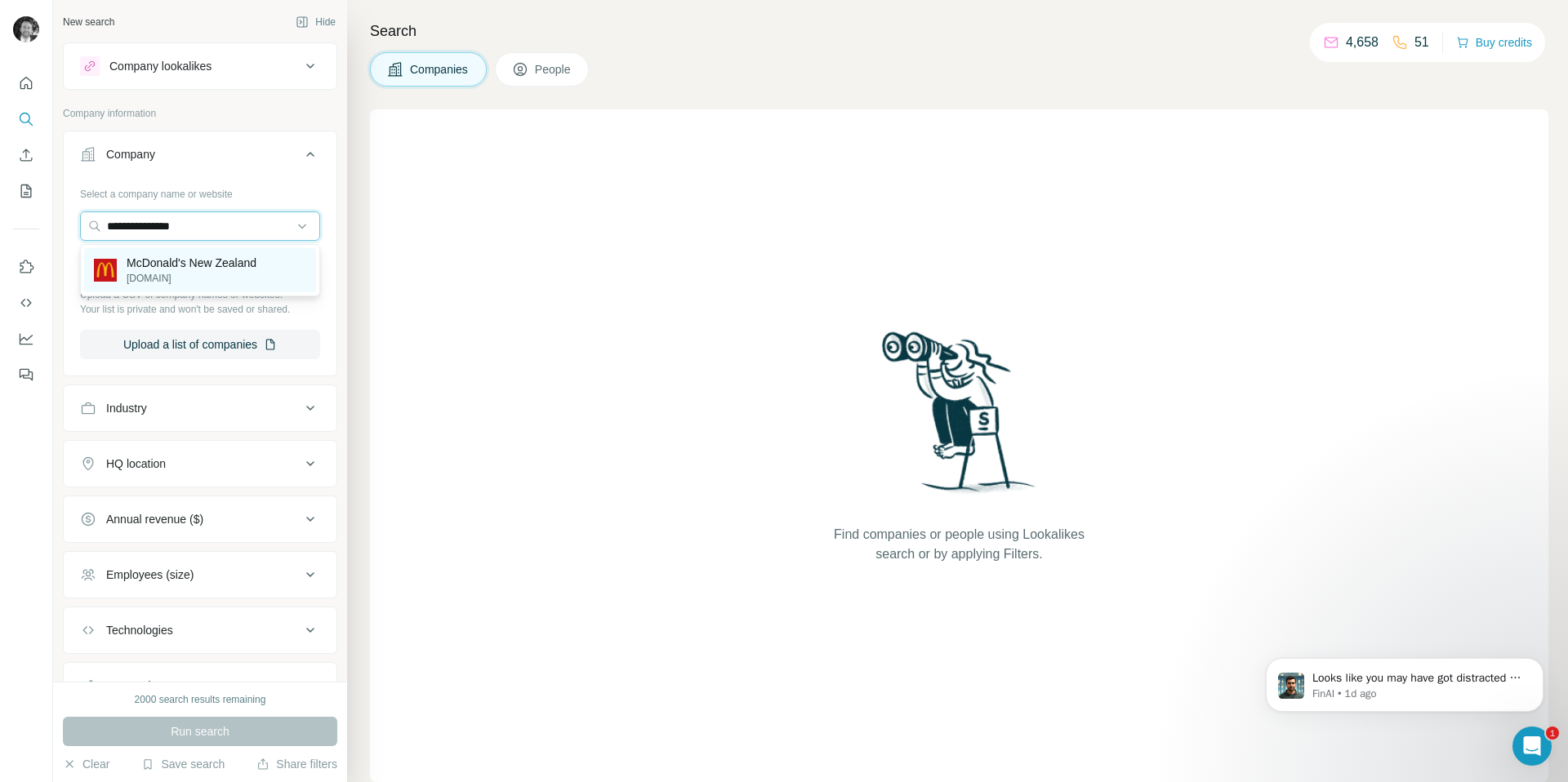 type on "**********" 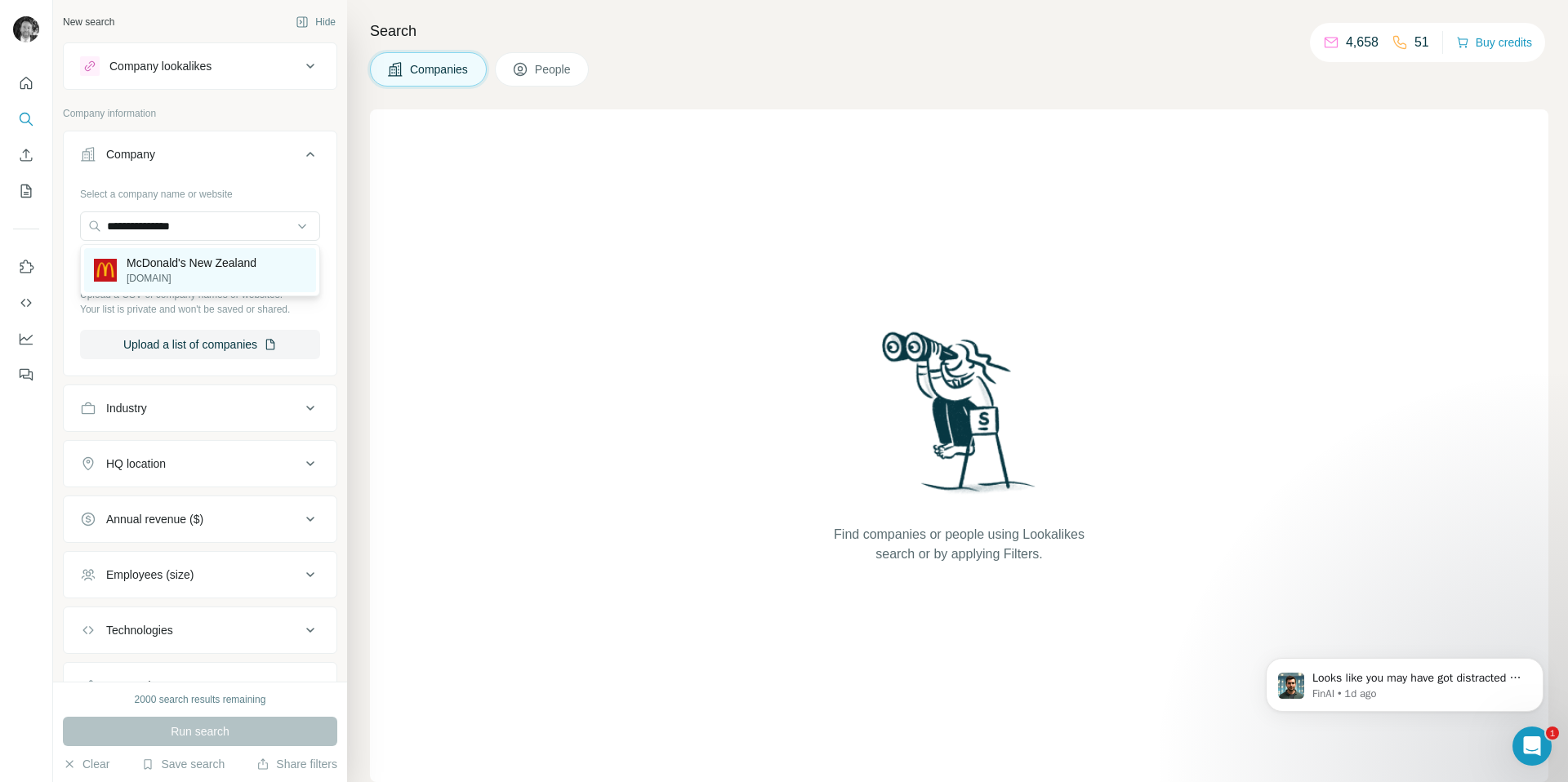 click on "[DOMAIN]" at bounding box center (191, 278) 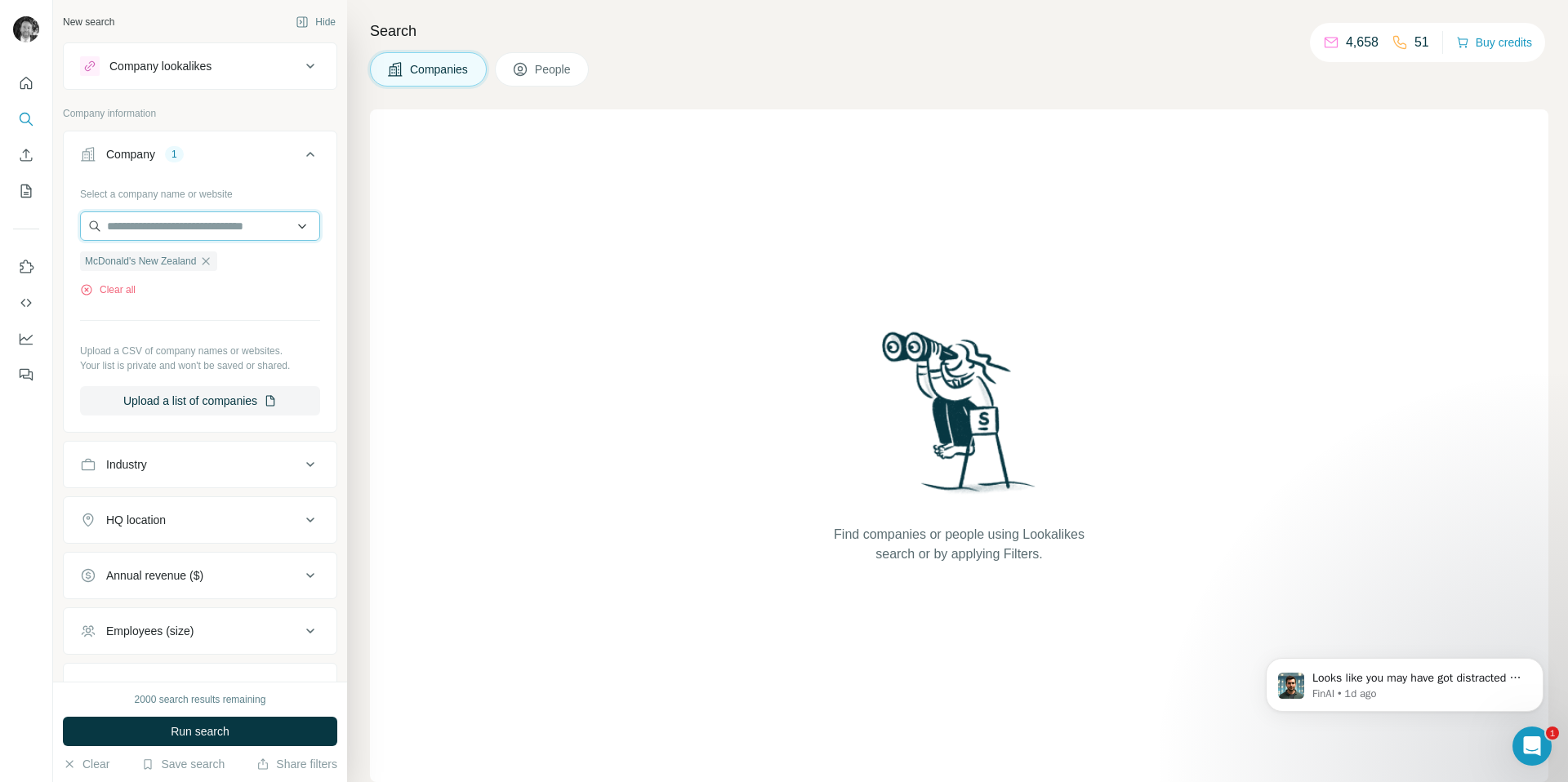 click at bounding box center [200, 226] 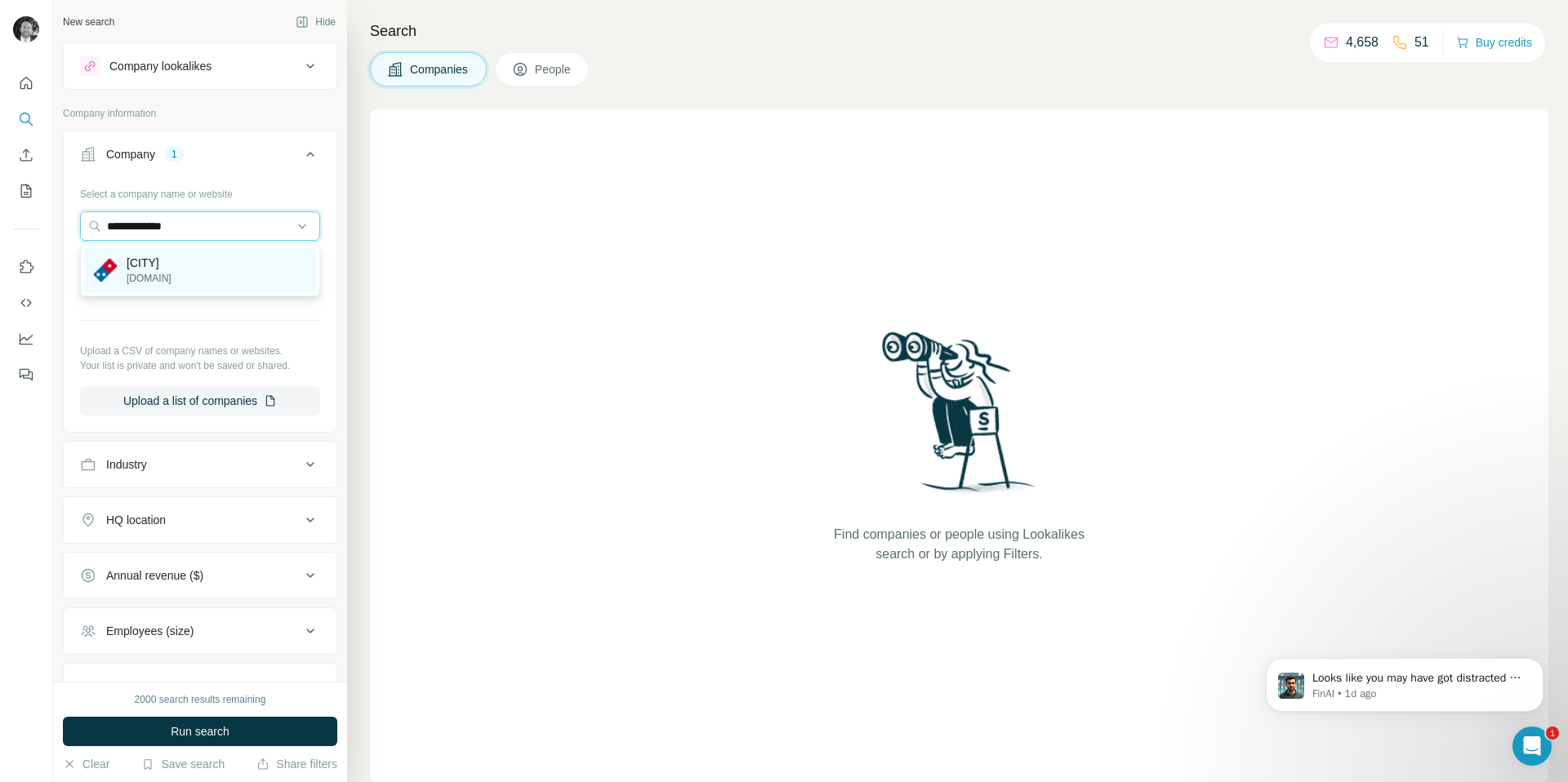 type on "**********" 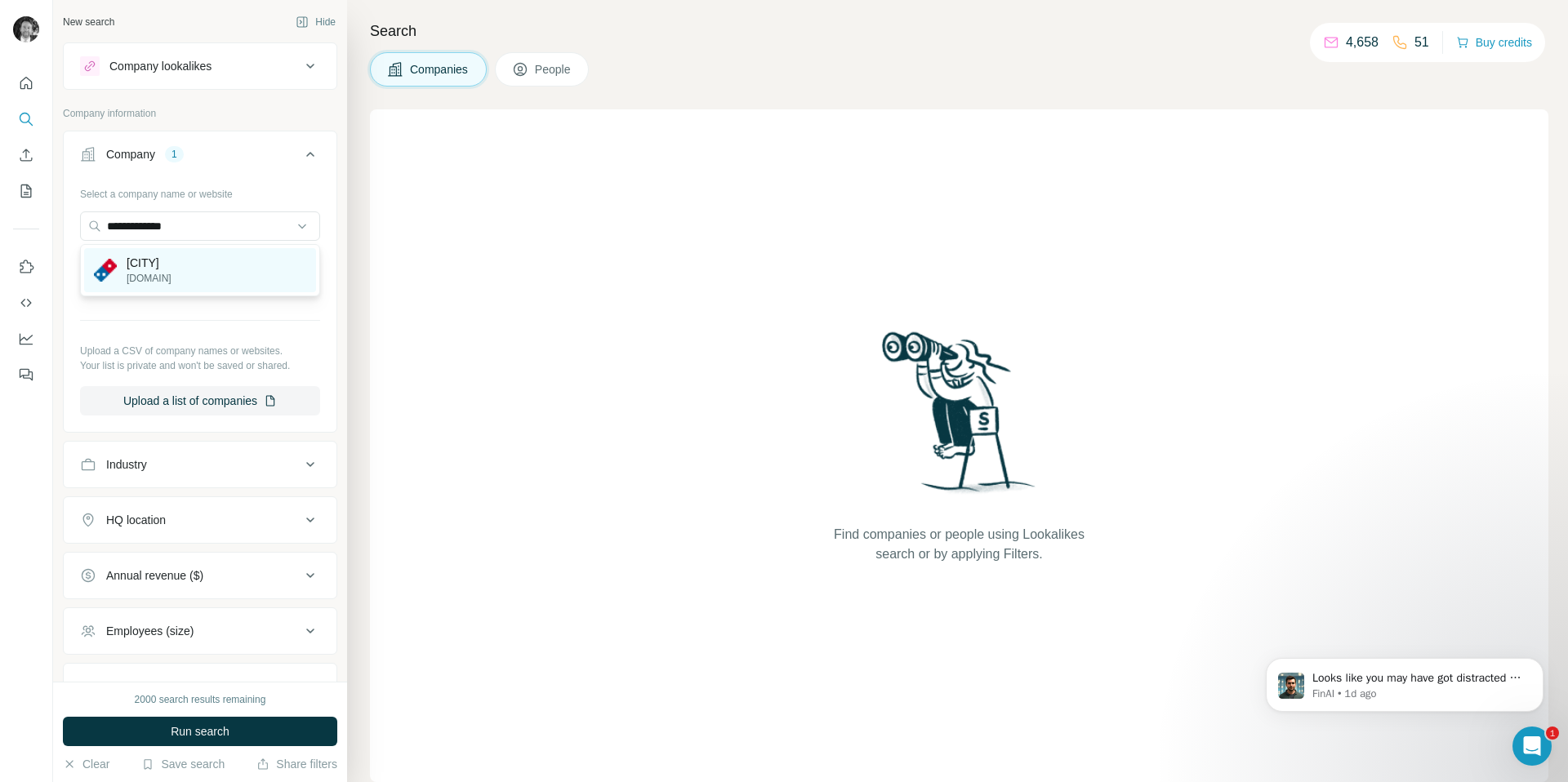 click on "[DOMAIN]" at bounding box center (149, 278) 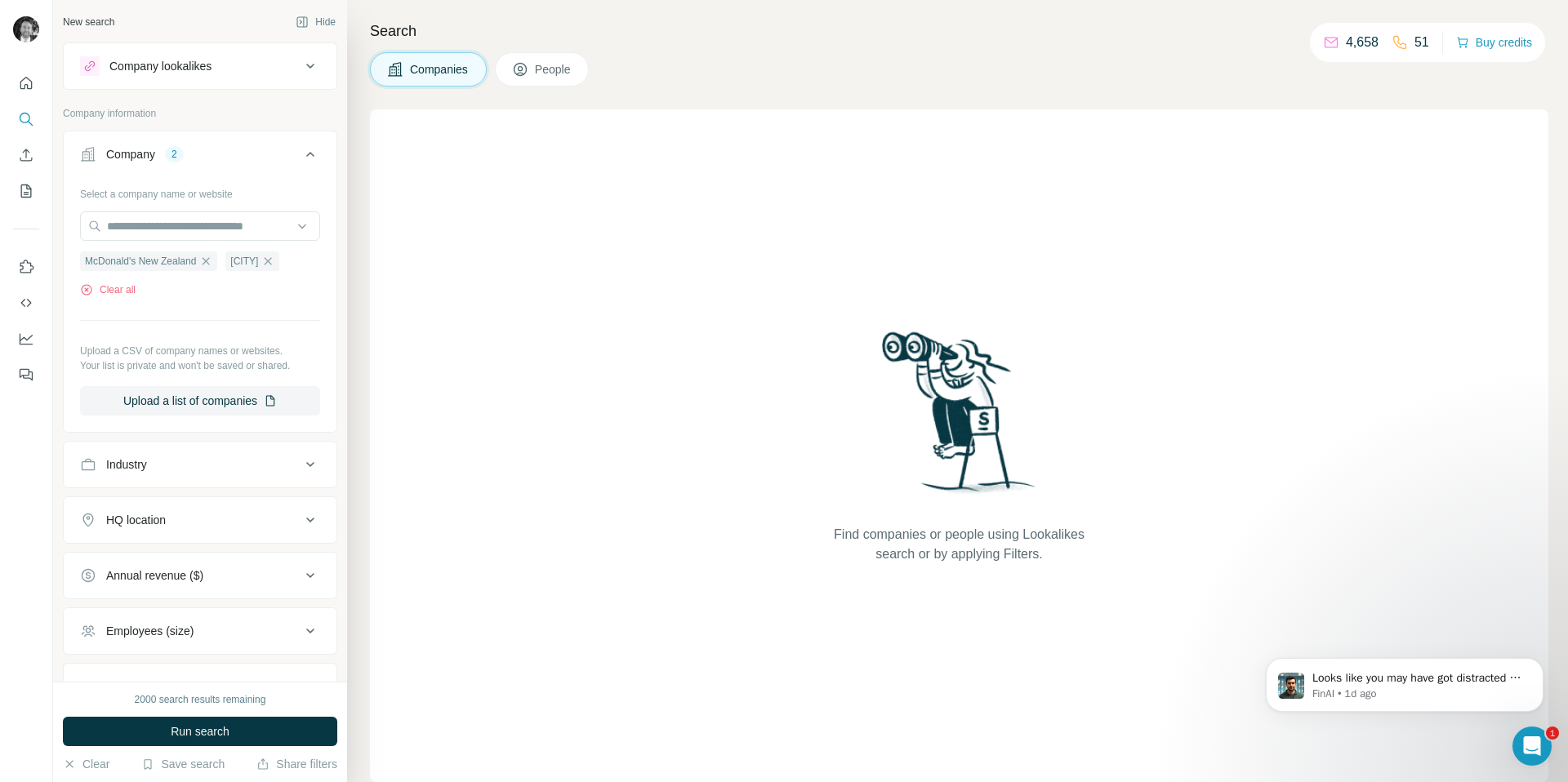 click on "Select a company name or website McDonald's New Zealand   [CITY]   Clear all Upload a CSV of company names or websites. Your list is private and won't be saved or shared. Upload a list of companies" at bounding box center (200, 298) 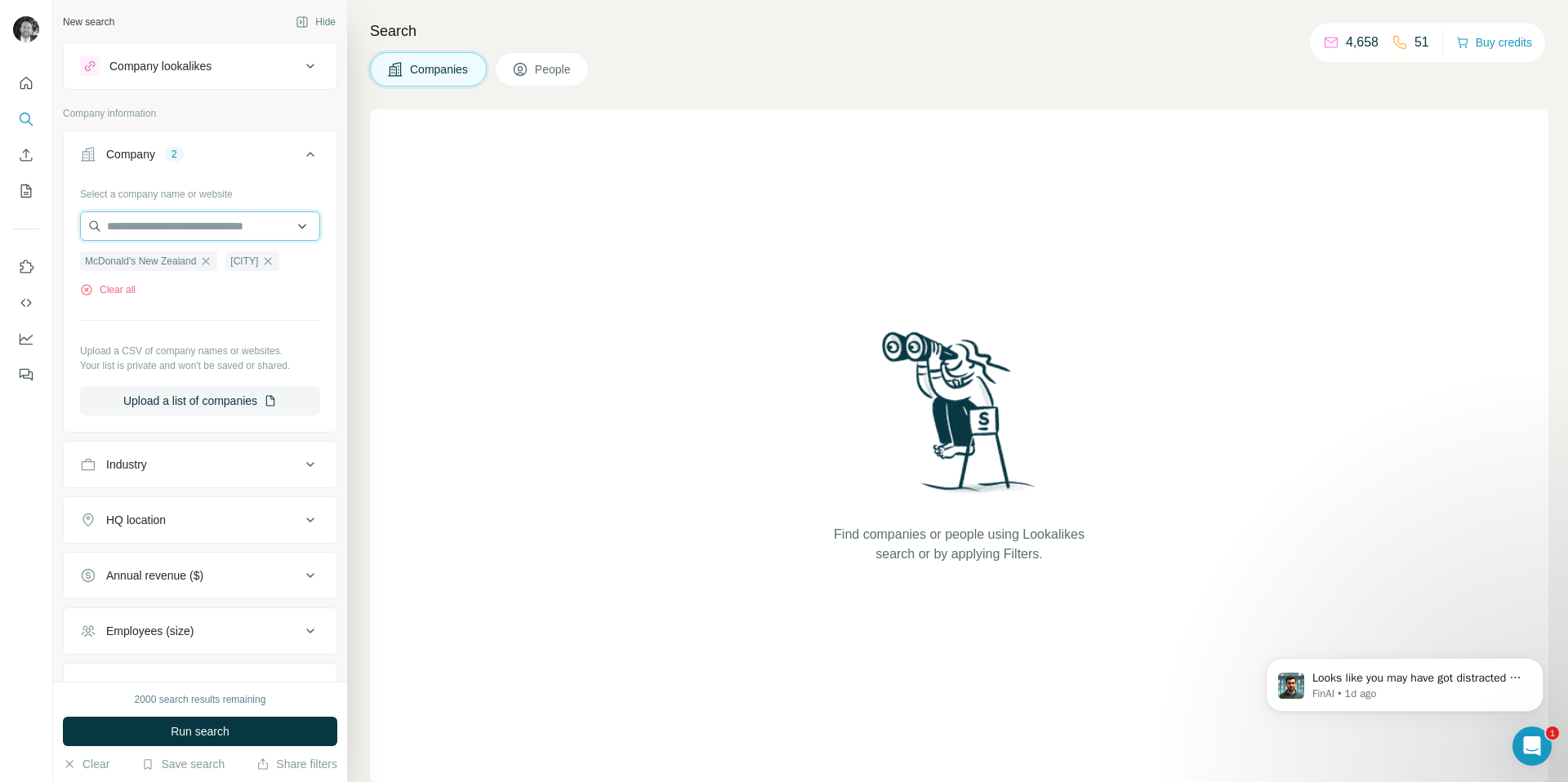click at bounding box center [200, 226] 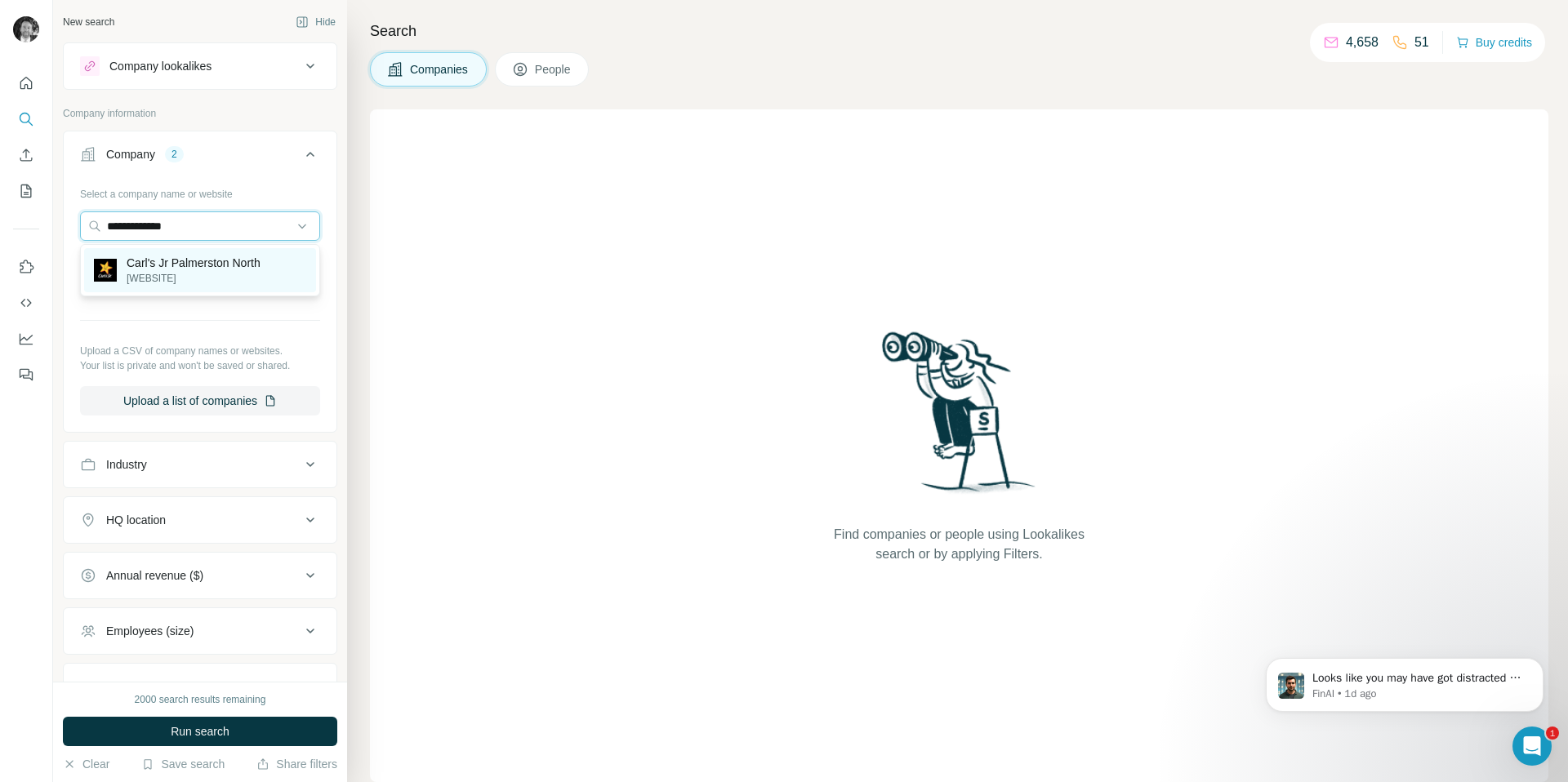 type on "**********" 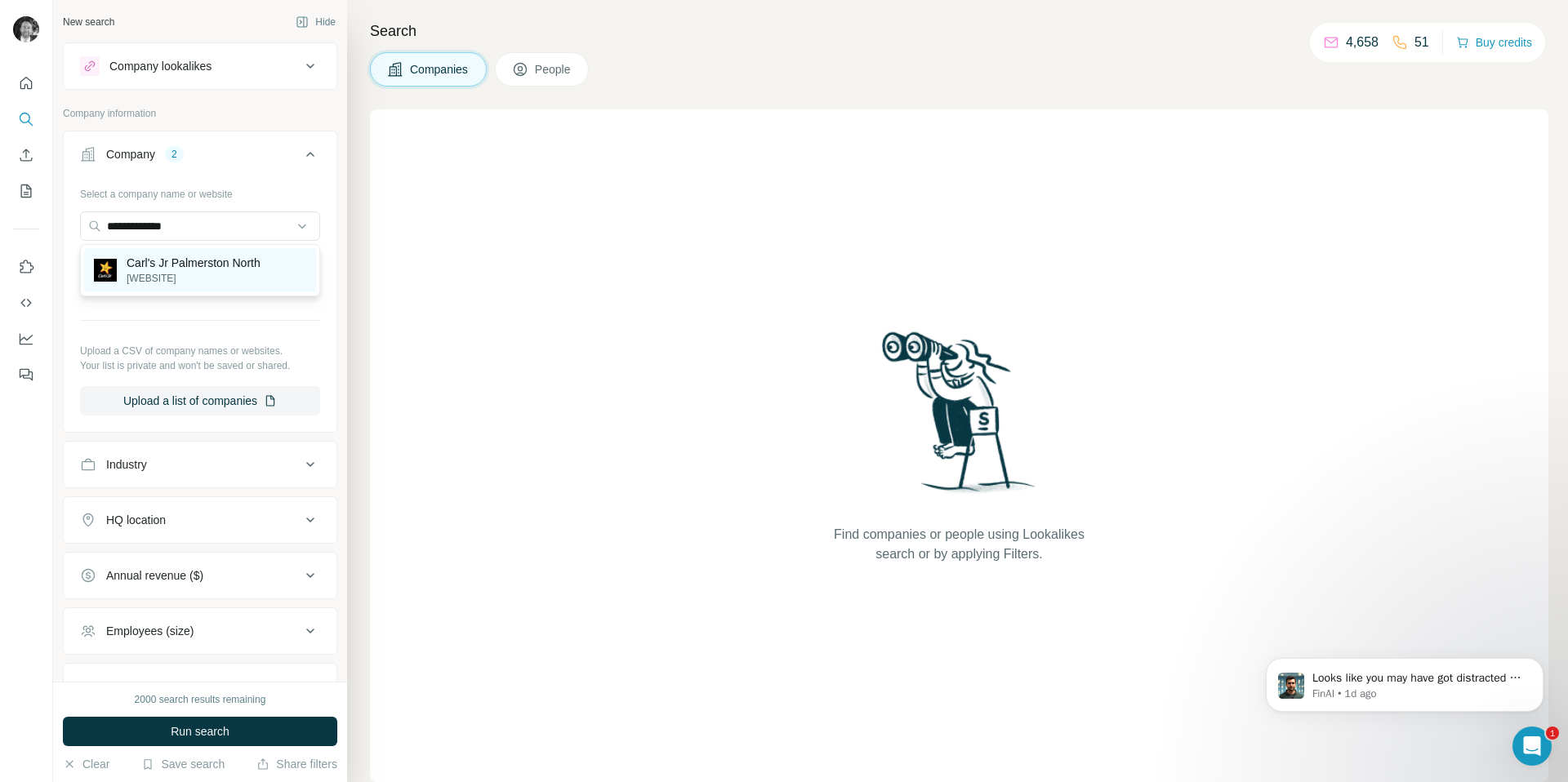 click on "Carl's Jr Palmerston North" at bounding box center [194, 263] 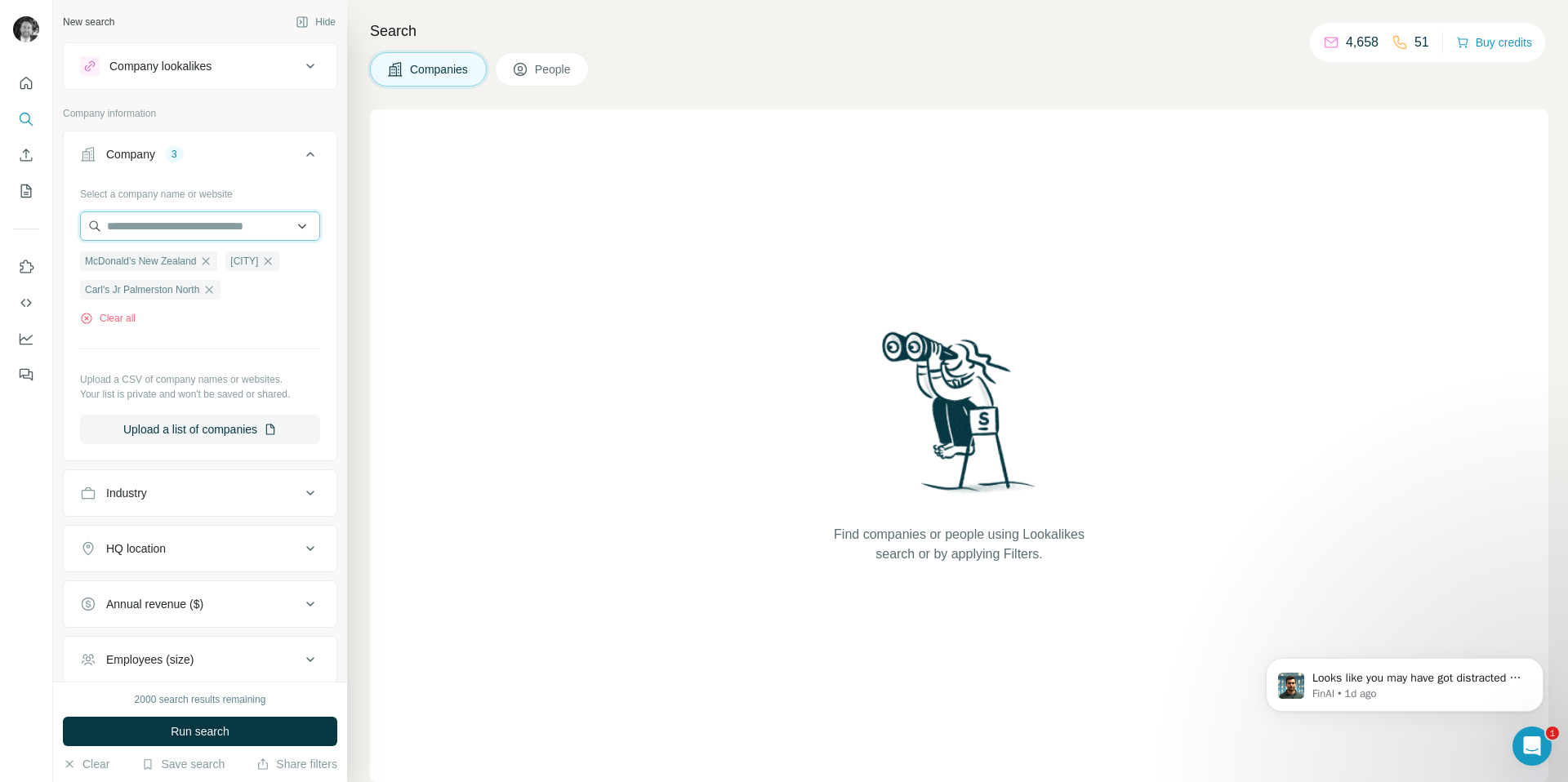 click at bounding box center (200, 226) 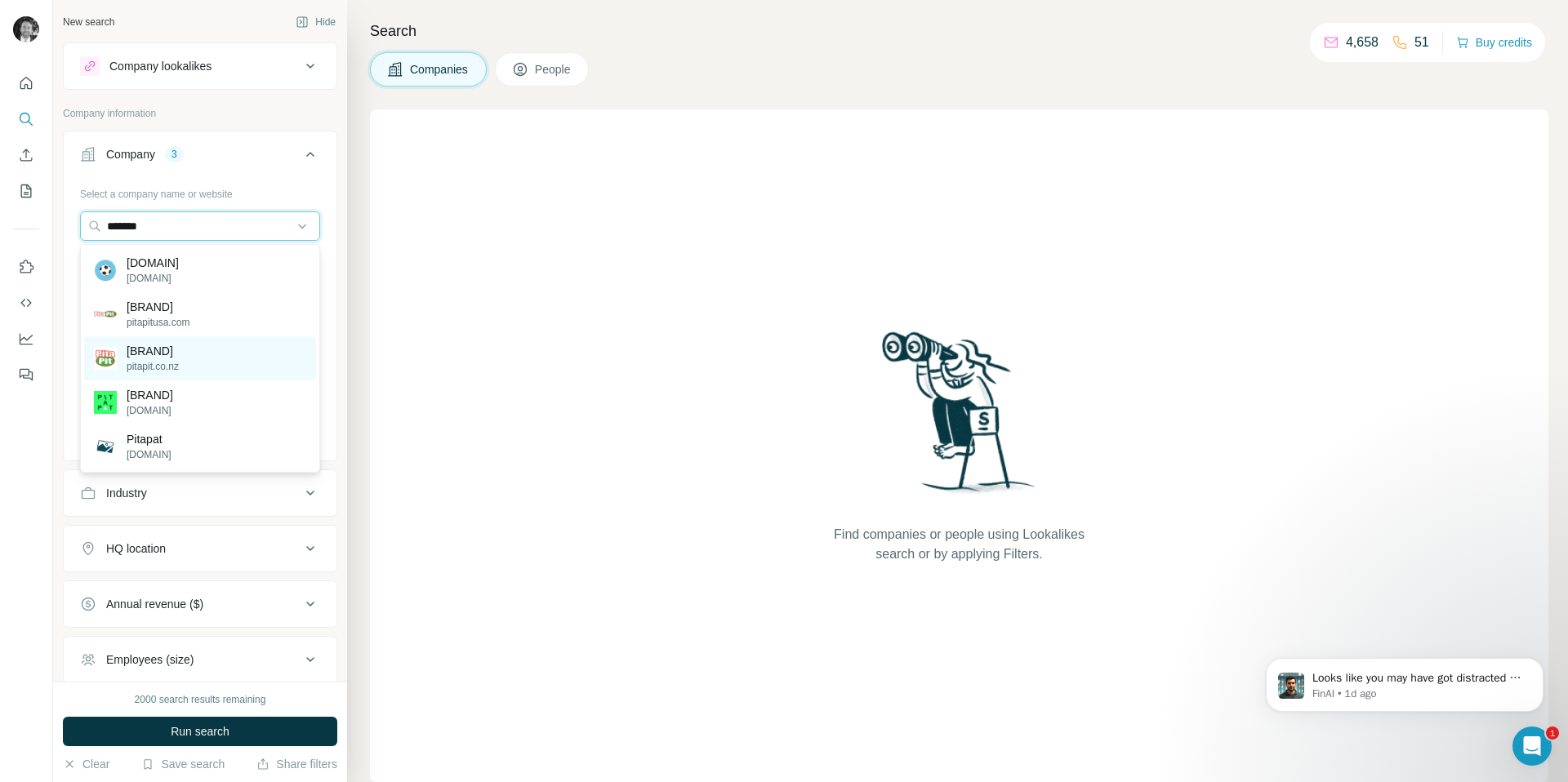 type on "*******" 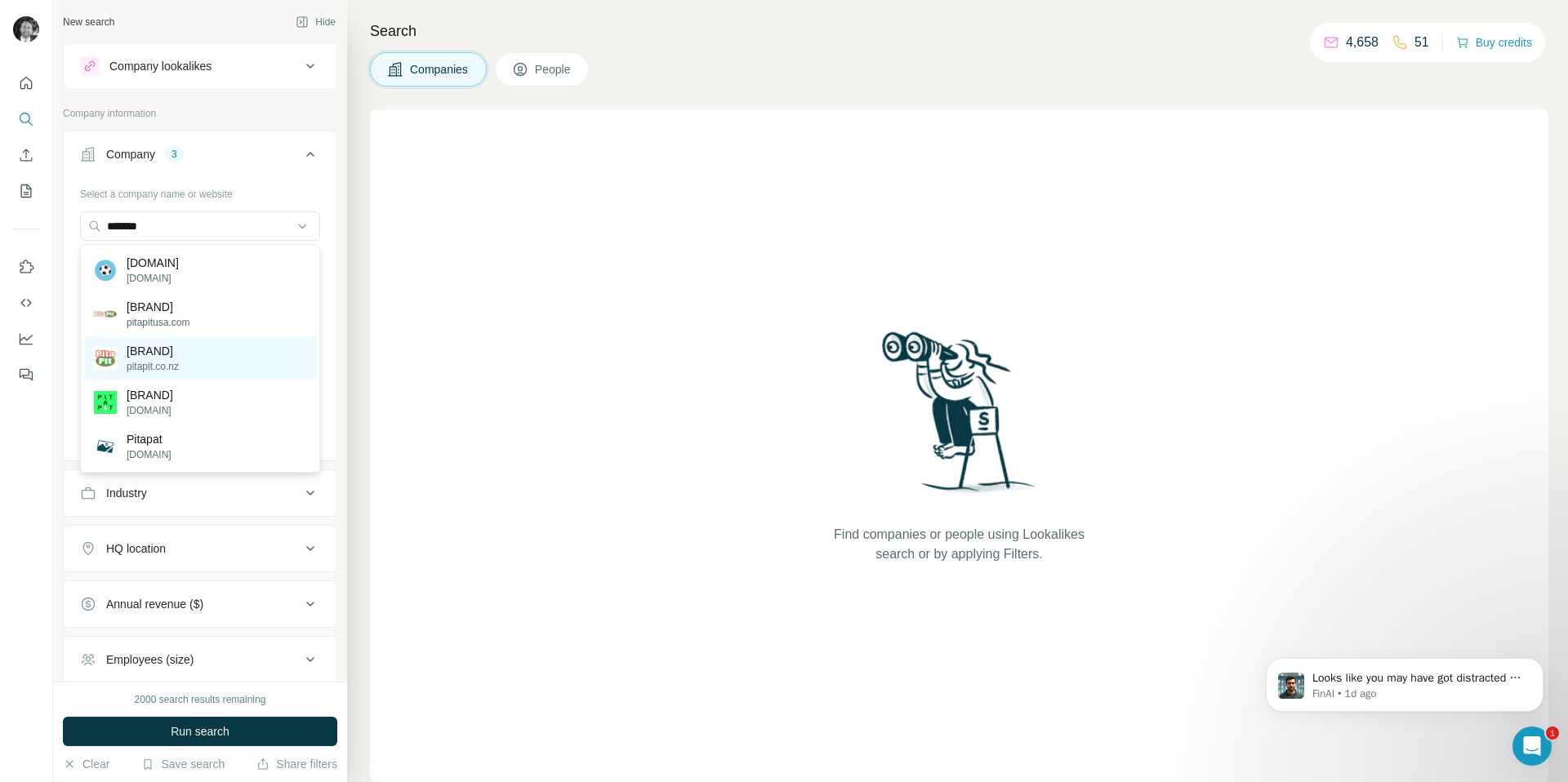 click on "pitapit.co.nz" at bounding box center [153, 367] 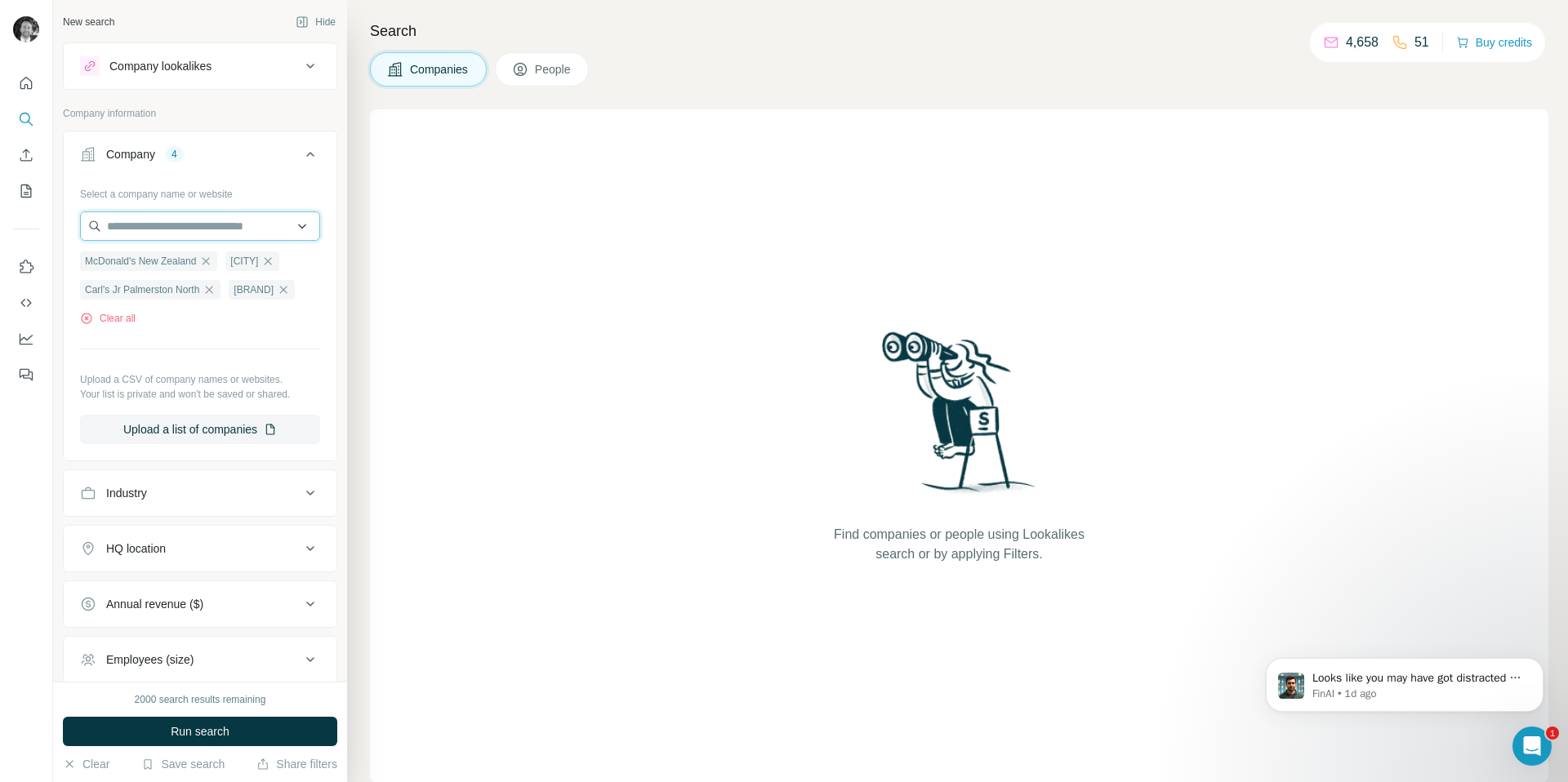 click at bounding box center [200, 226] 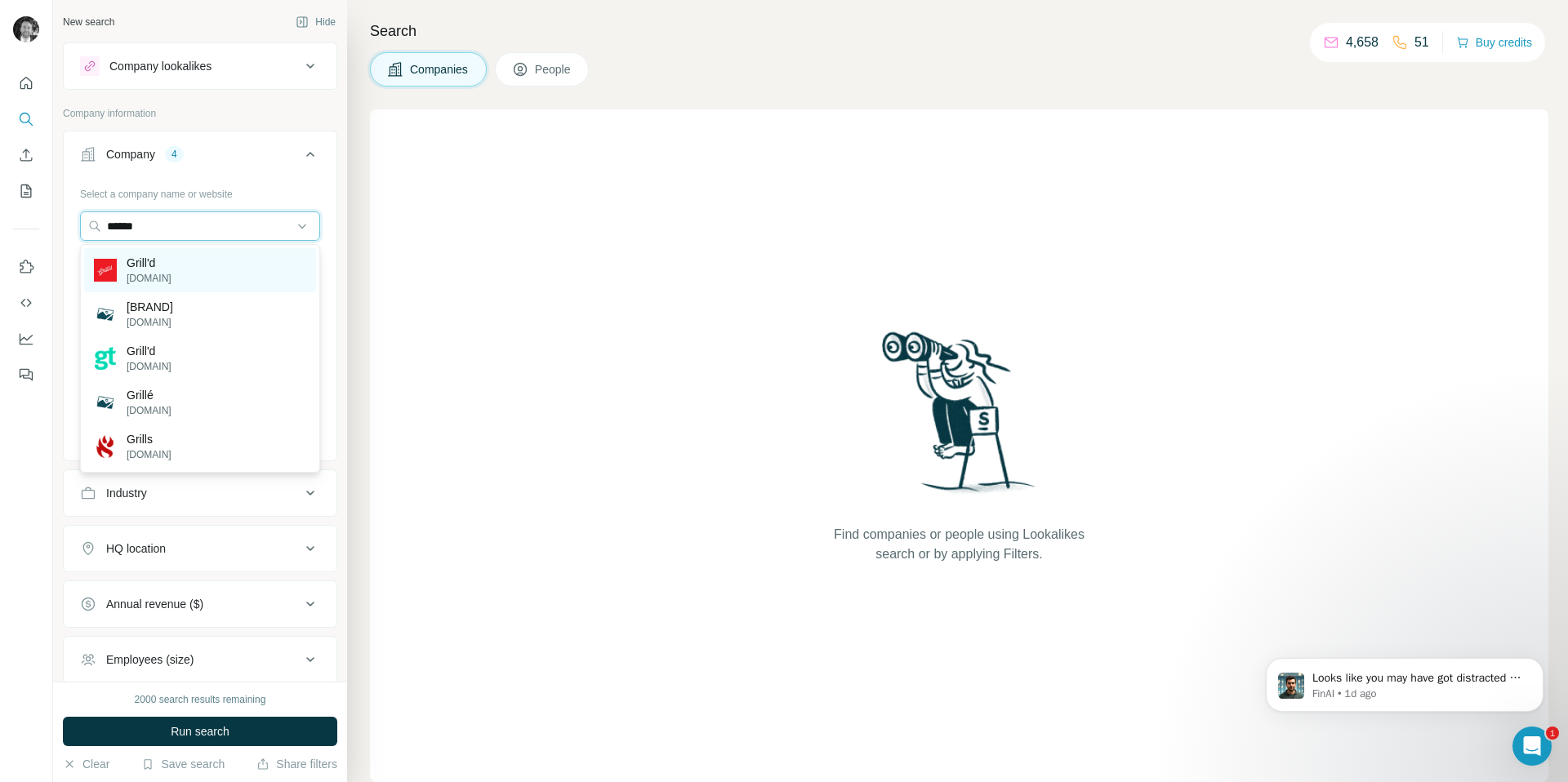 type on "******" 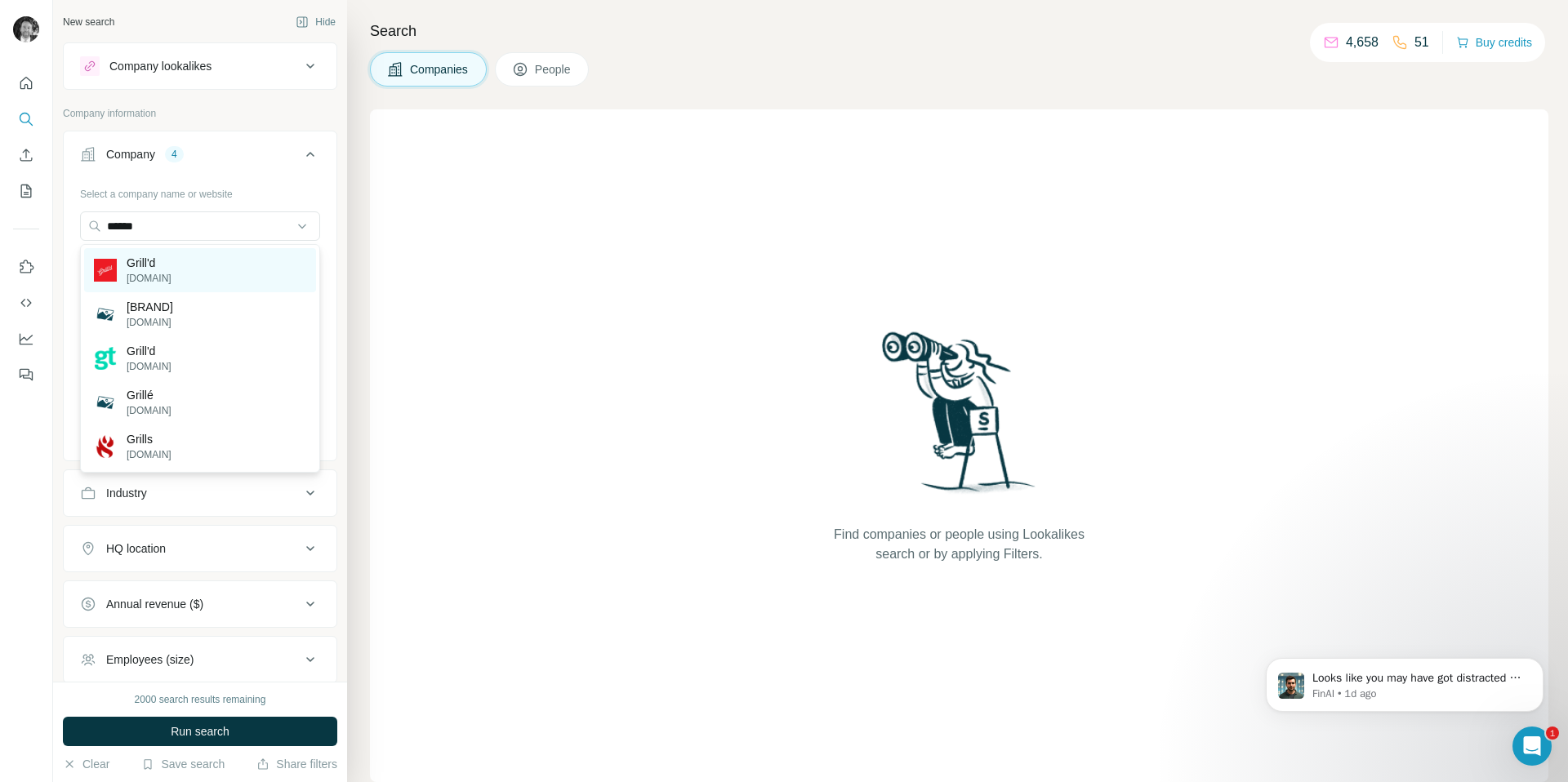 click on "[DOMAIN]" at bounding box center (149, 278) 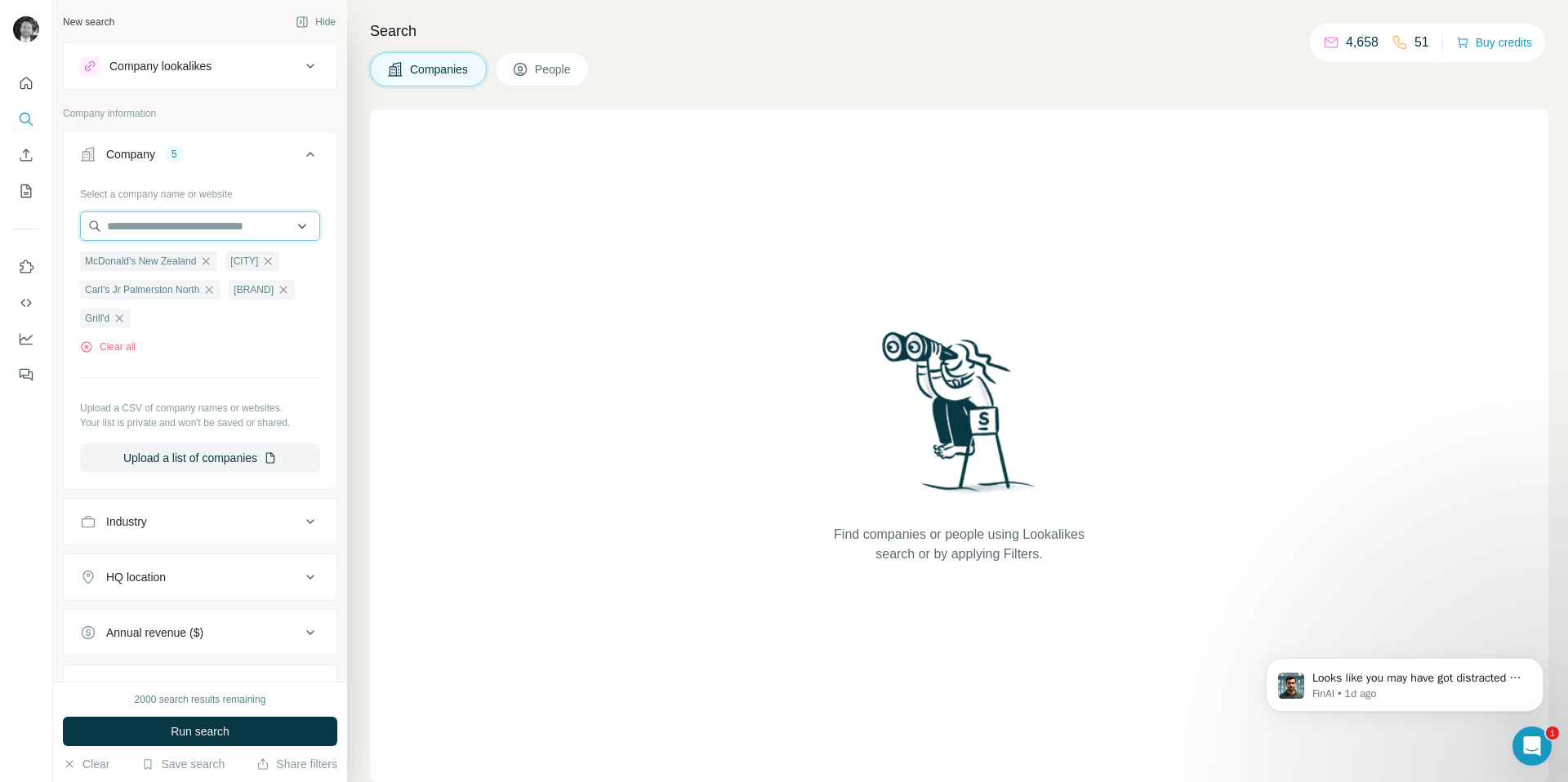 click at bounding box center [200, 226] 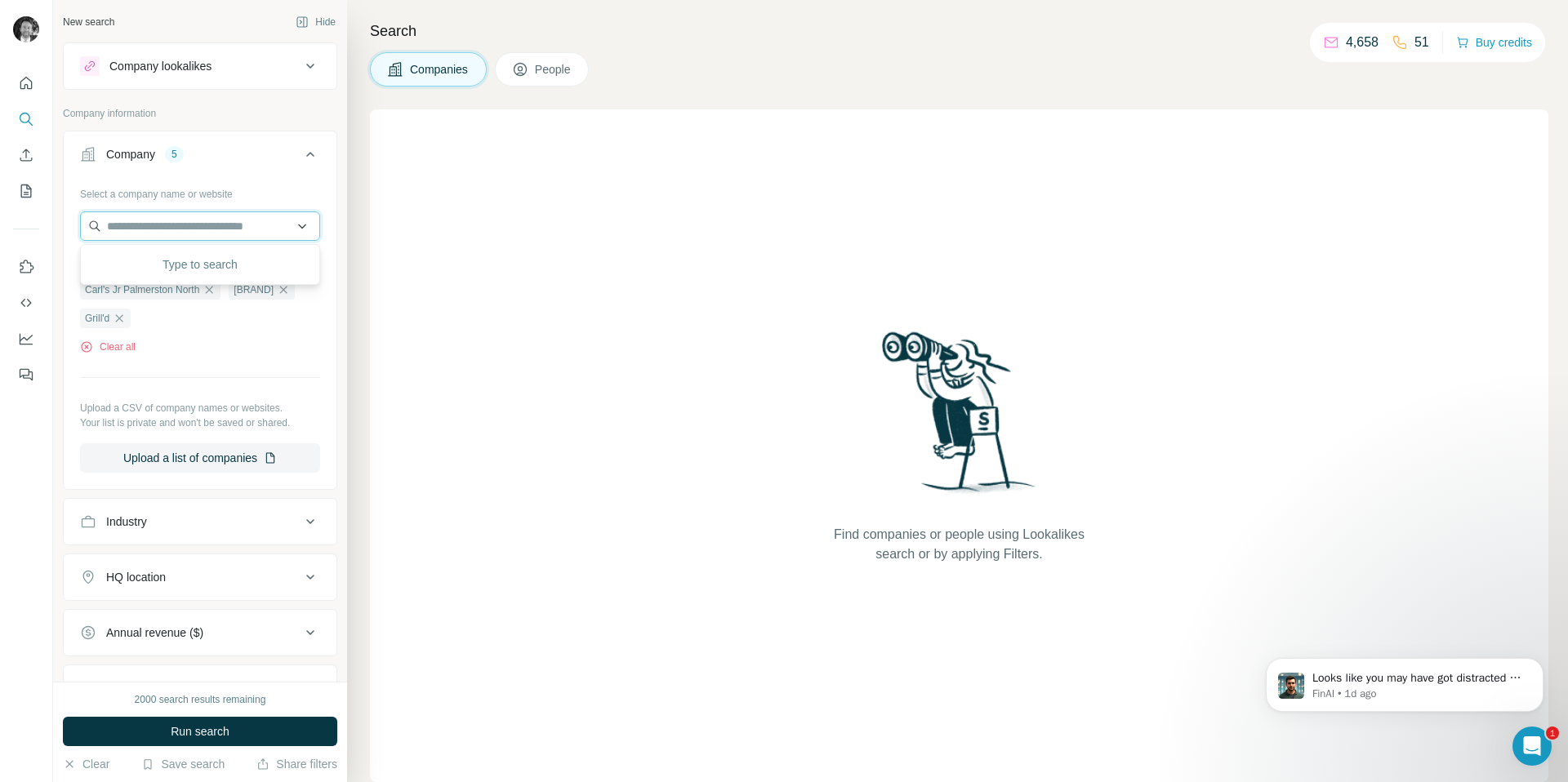 click at bounding box center [200, 226] 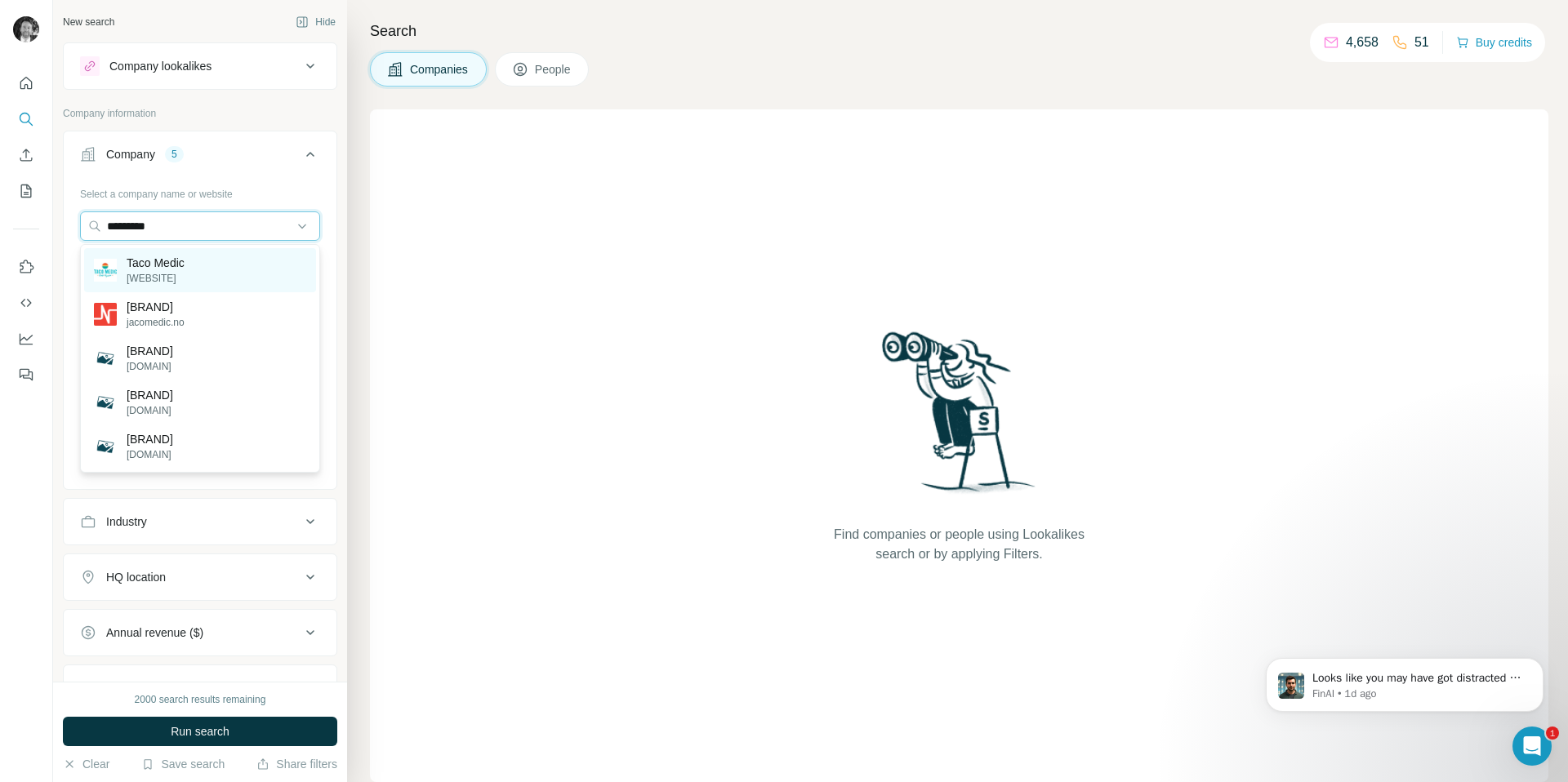type on "*********" 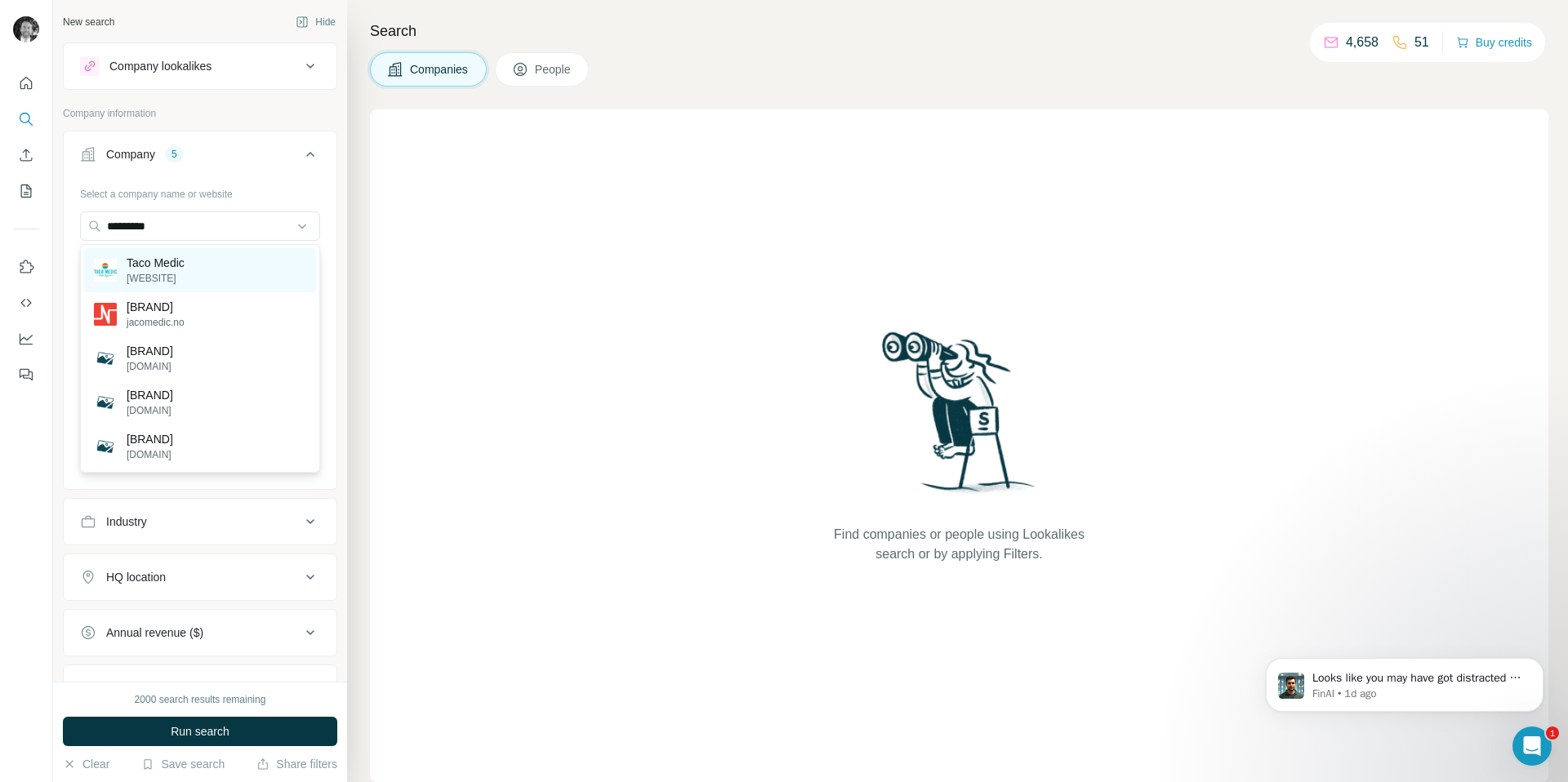 click on "Taco Medic" at bounding box center (155, 263) 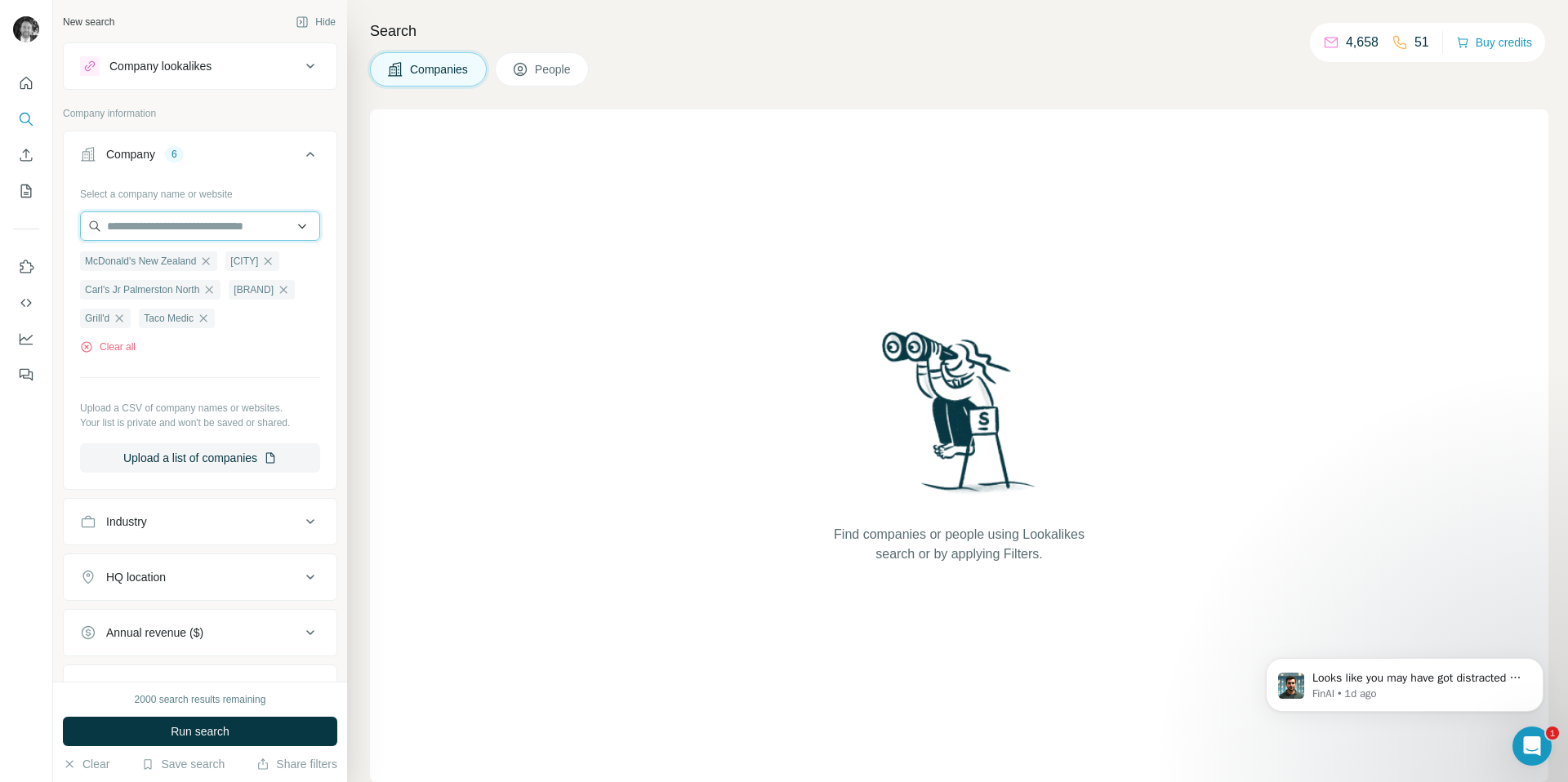 click at bounding box center [200, 226] 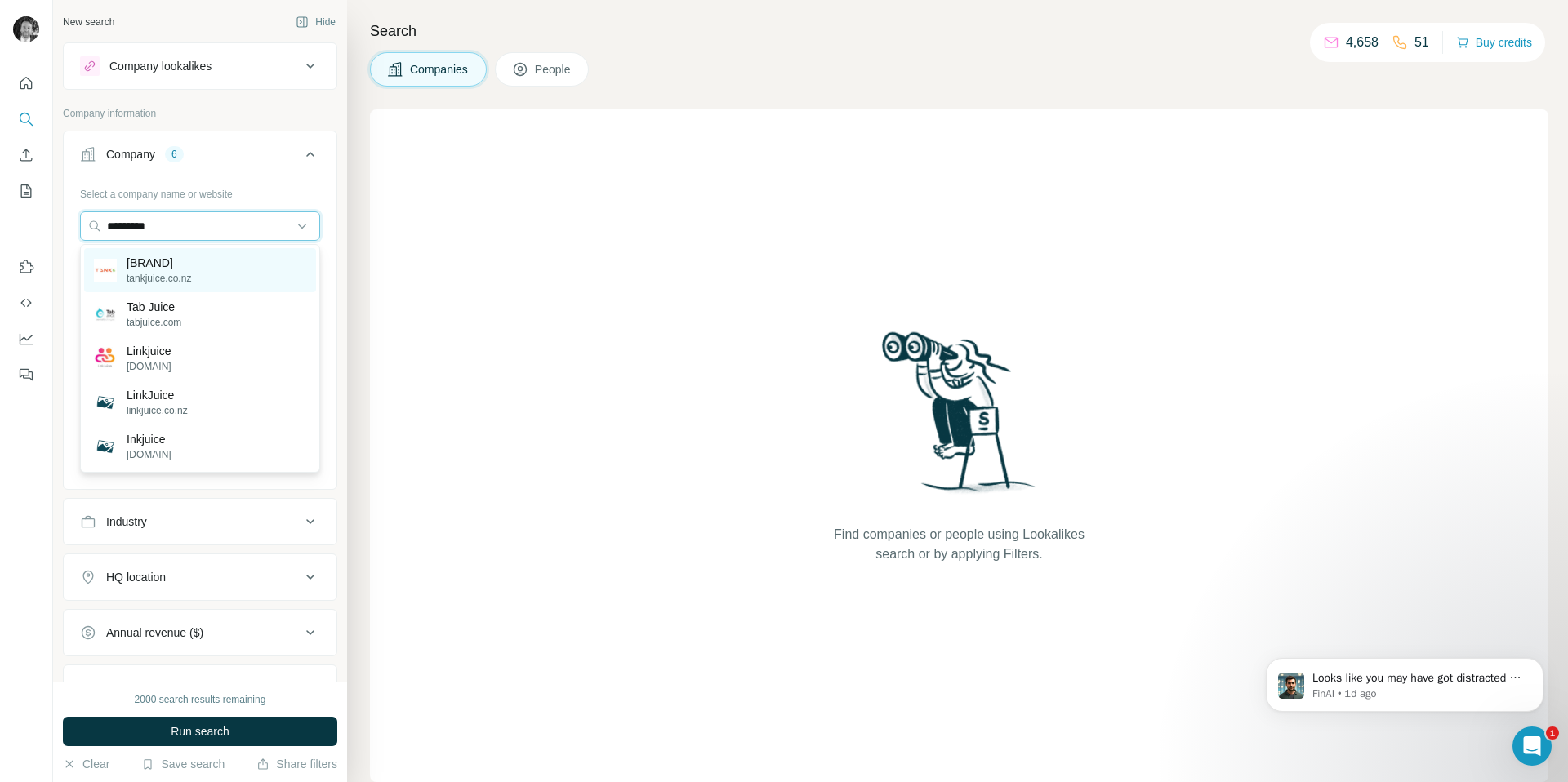 type on "*********" 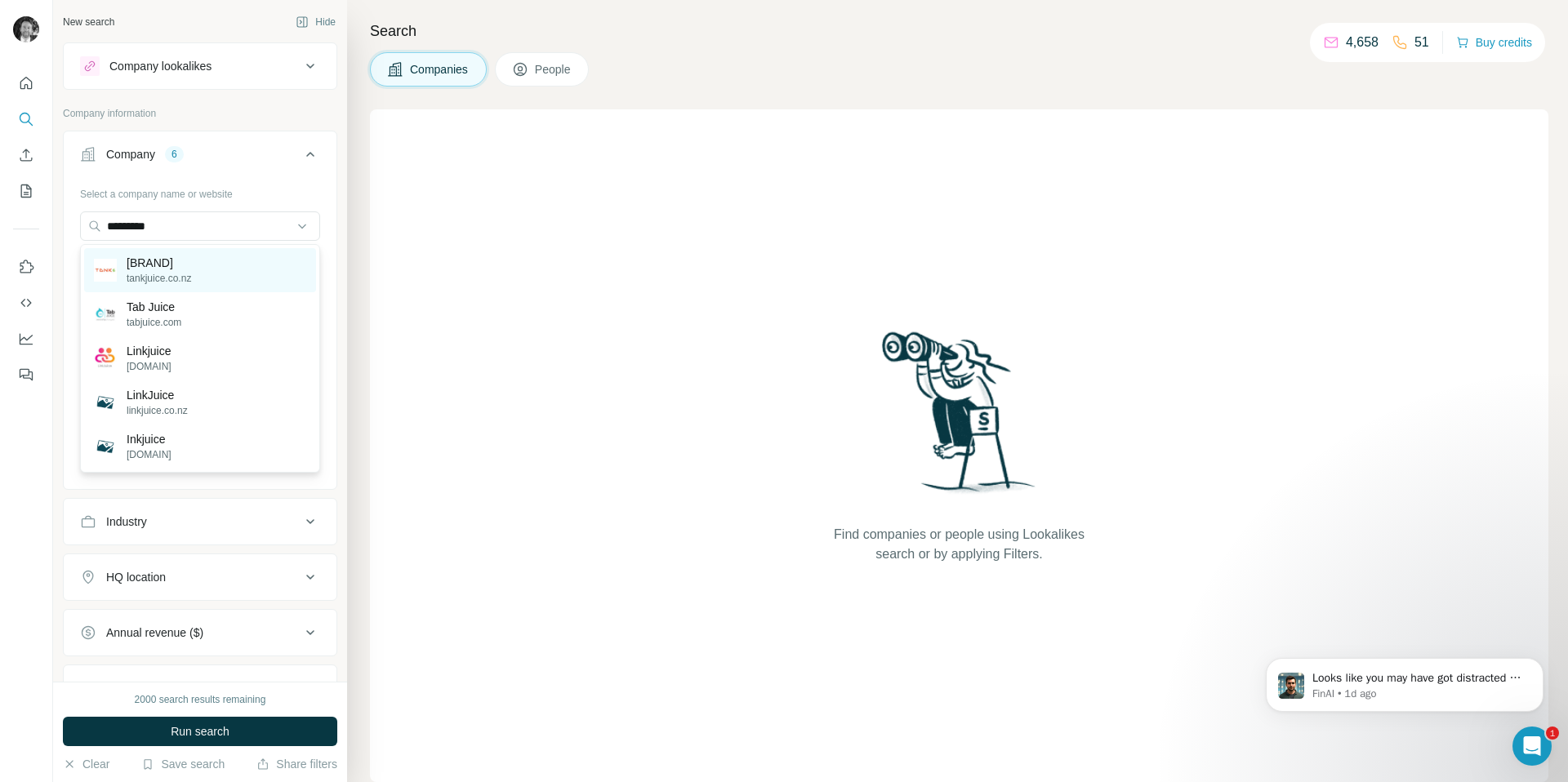 click on "[BRAND]" at bounding box center [158, 263] 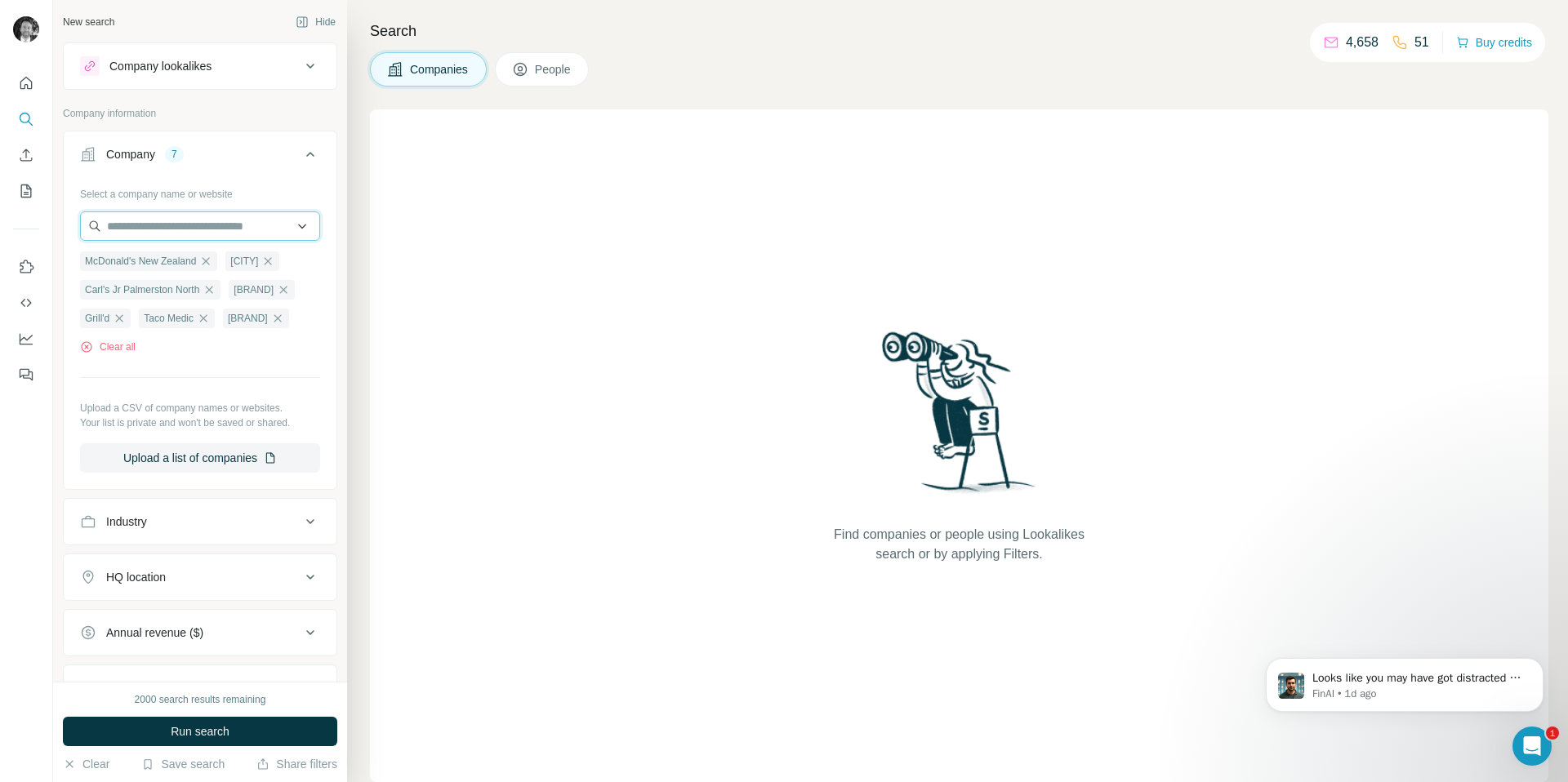 click at bounding box center [200, 226] 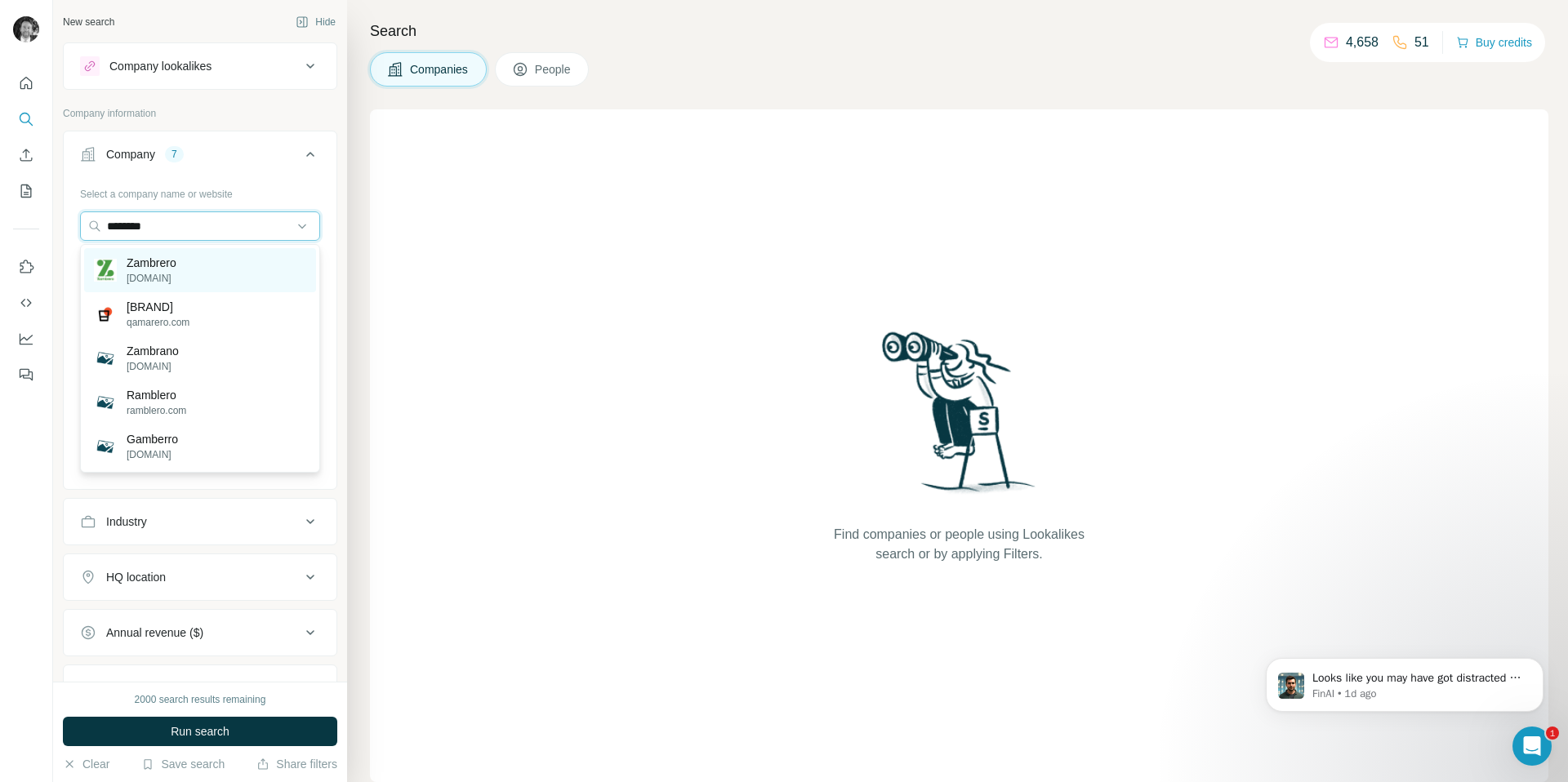 type on "********" 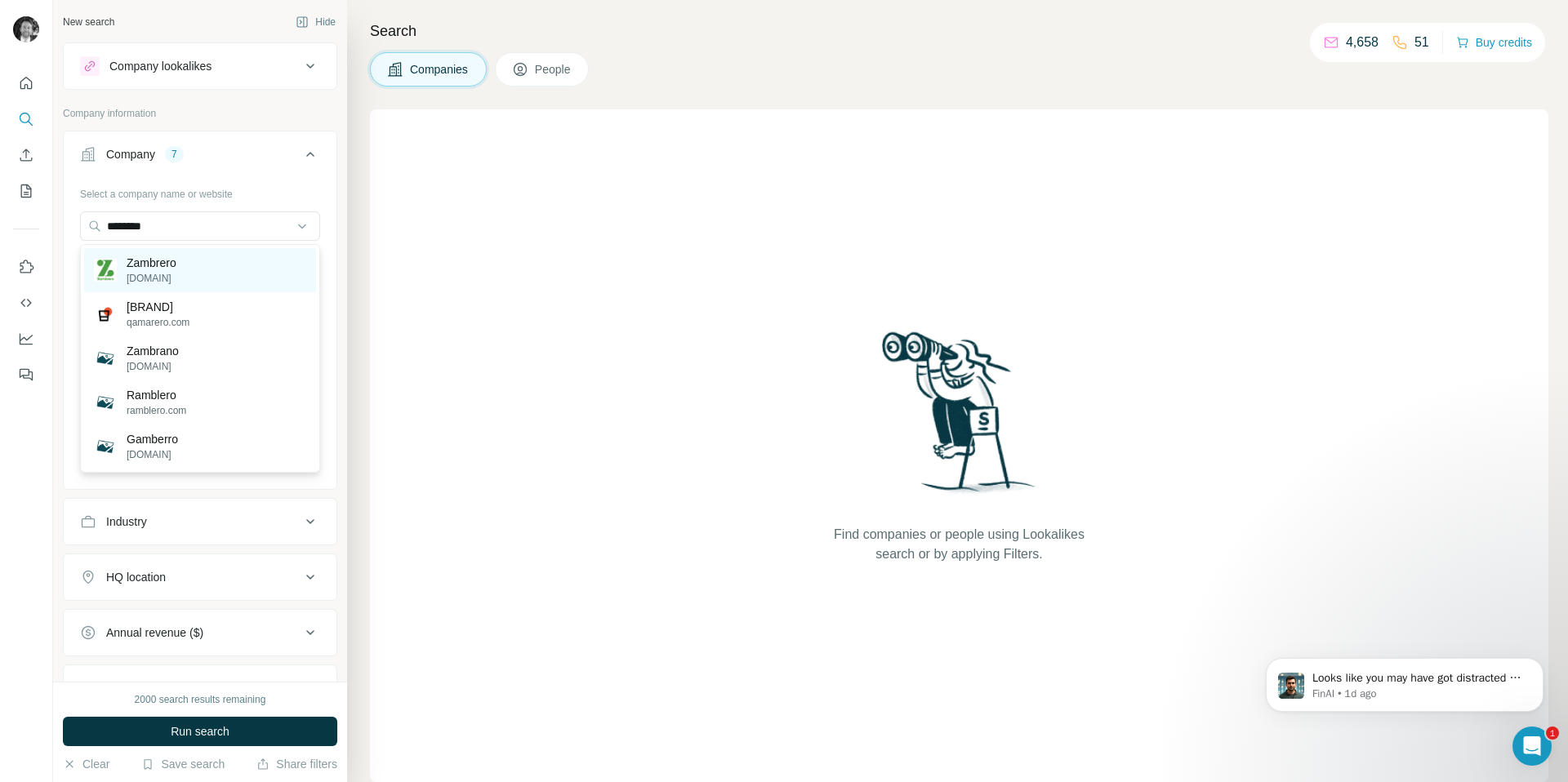 click on "Zambrero" at bounding box center [151, 263] 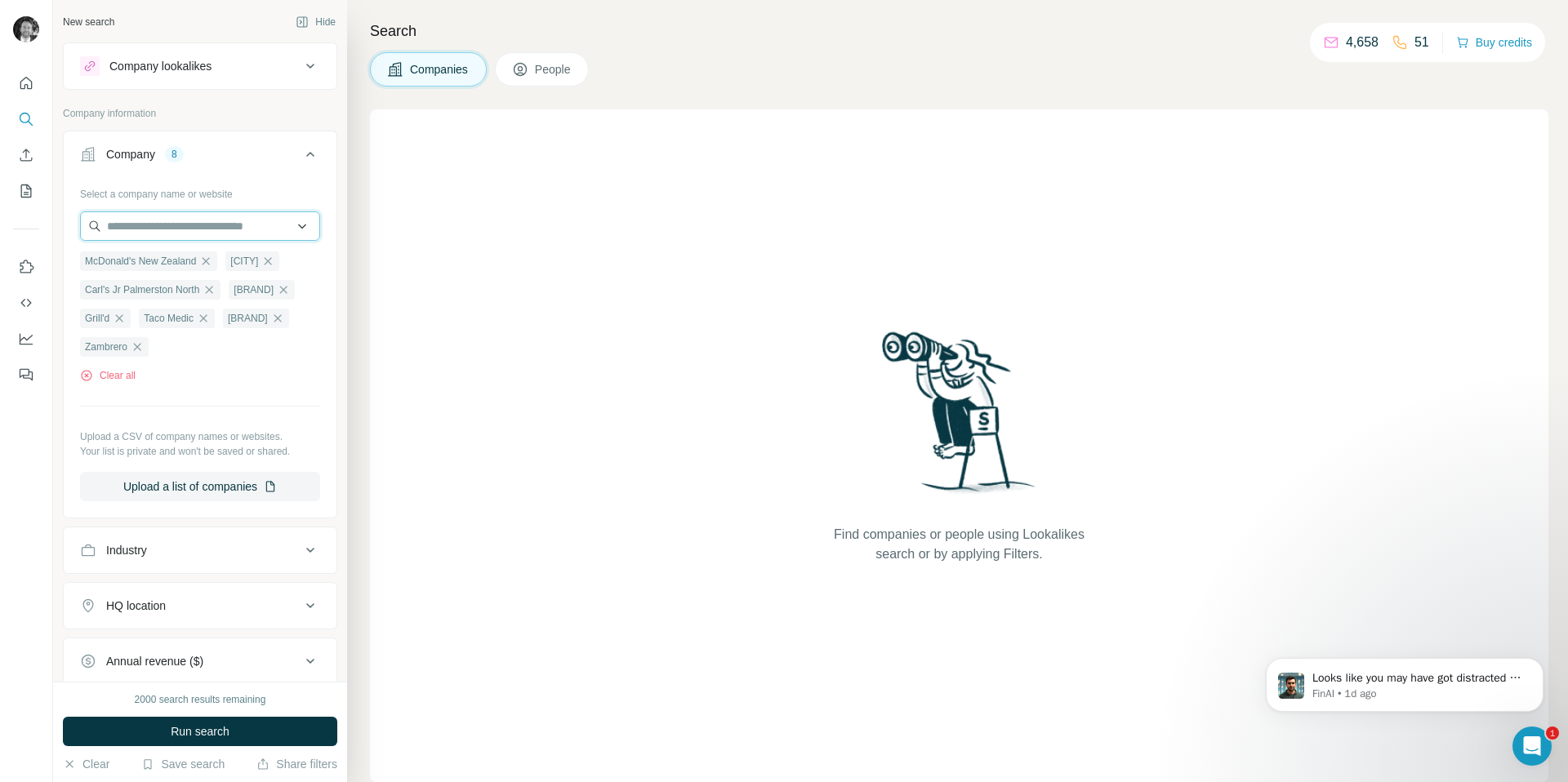 click at bounding box center [200, 226] 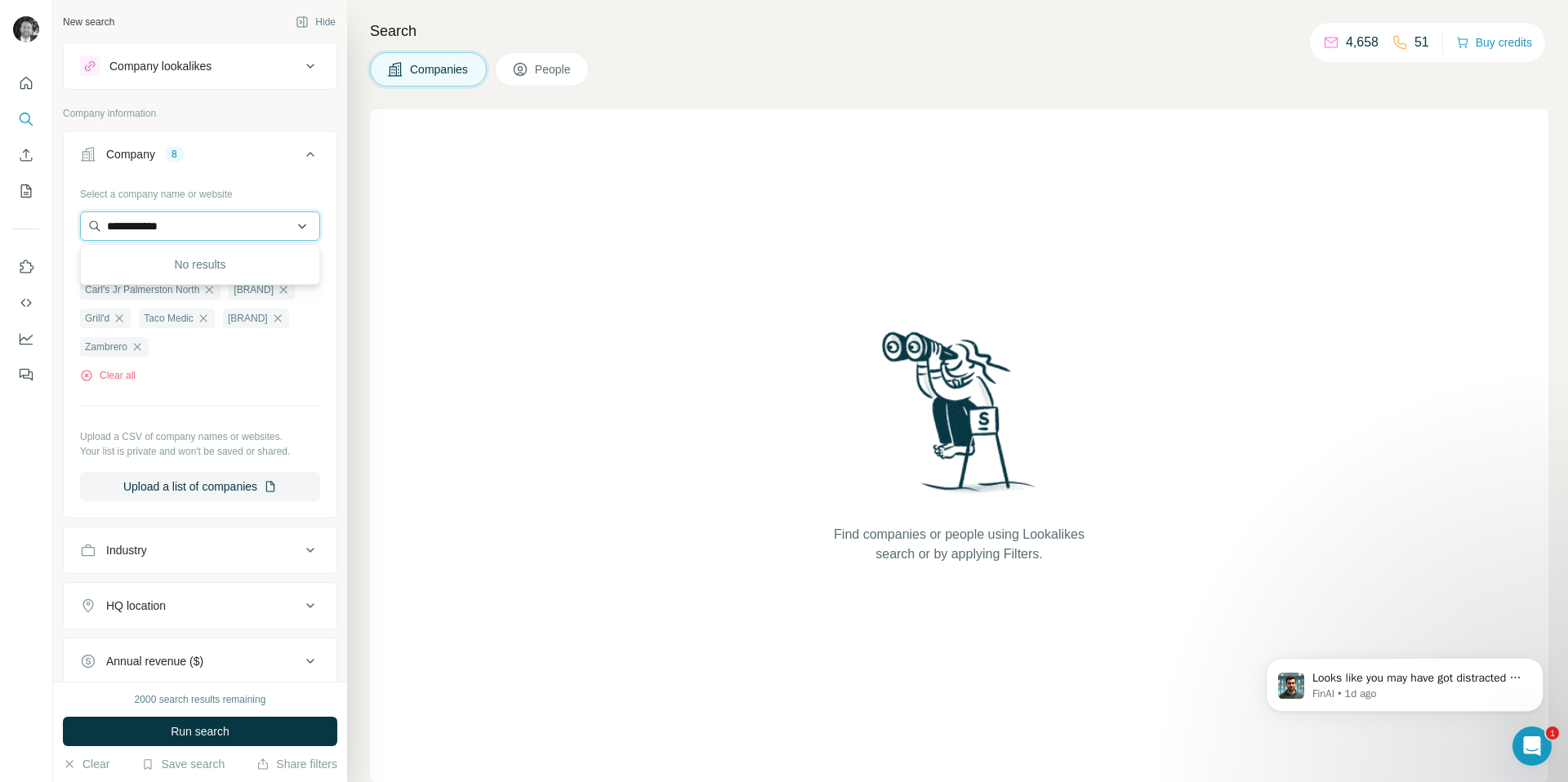 click on "**********" at bounding box center [200, 226] 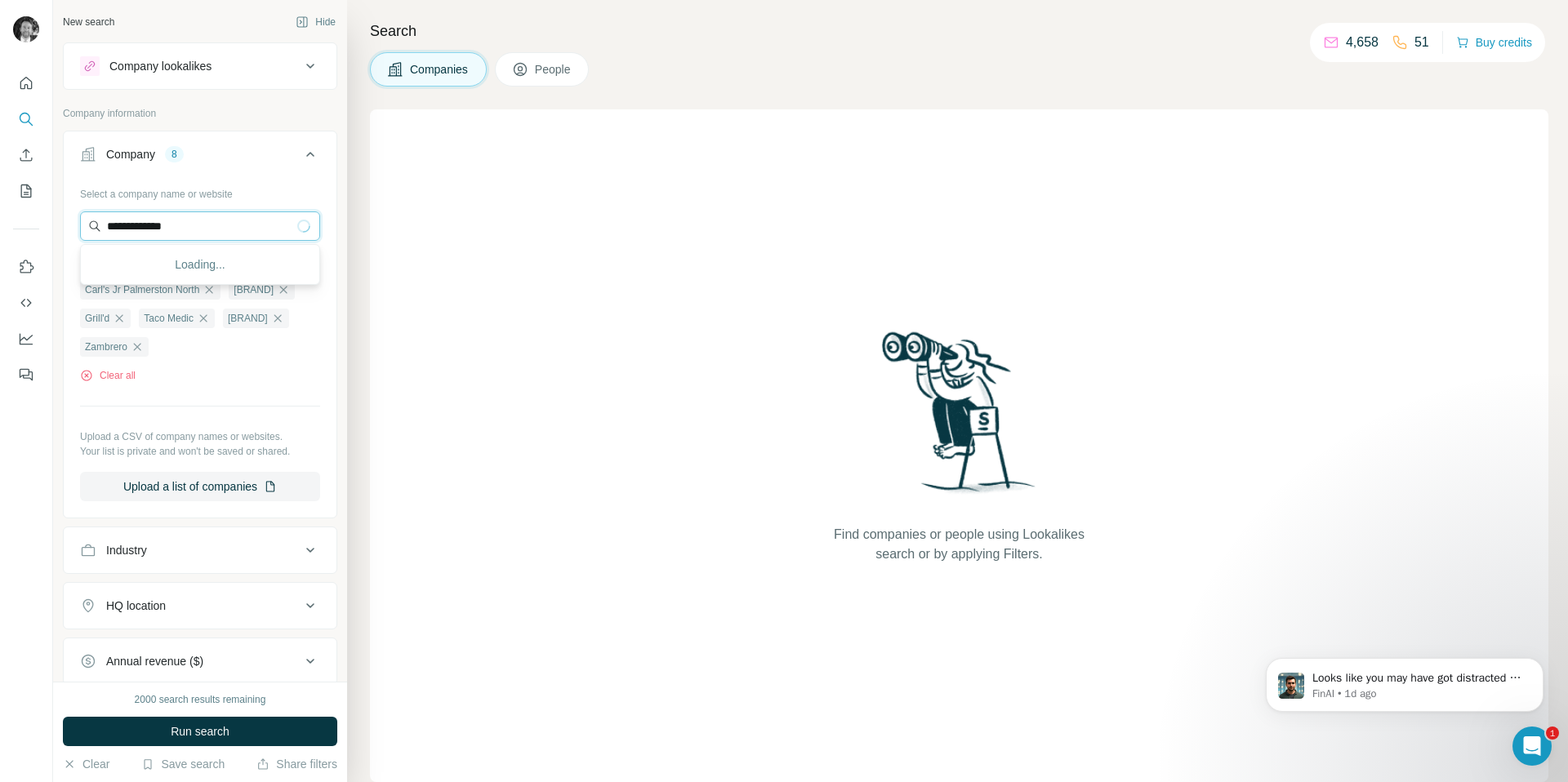 click on "**********" at bounding box center [200, 226] 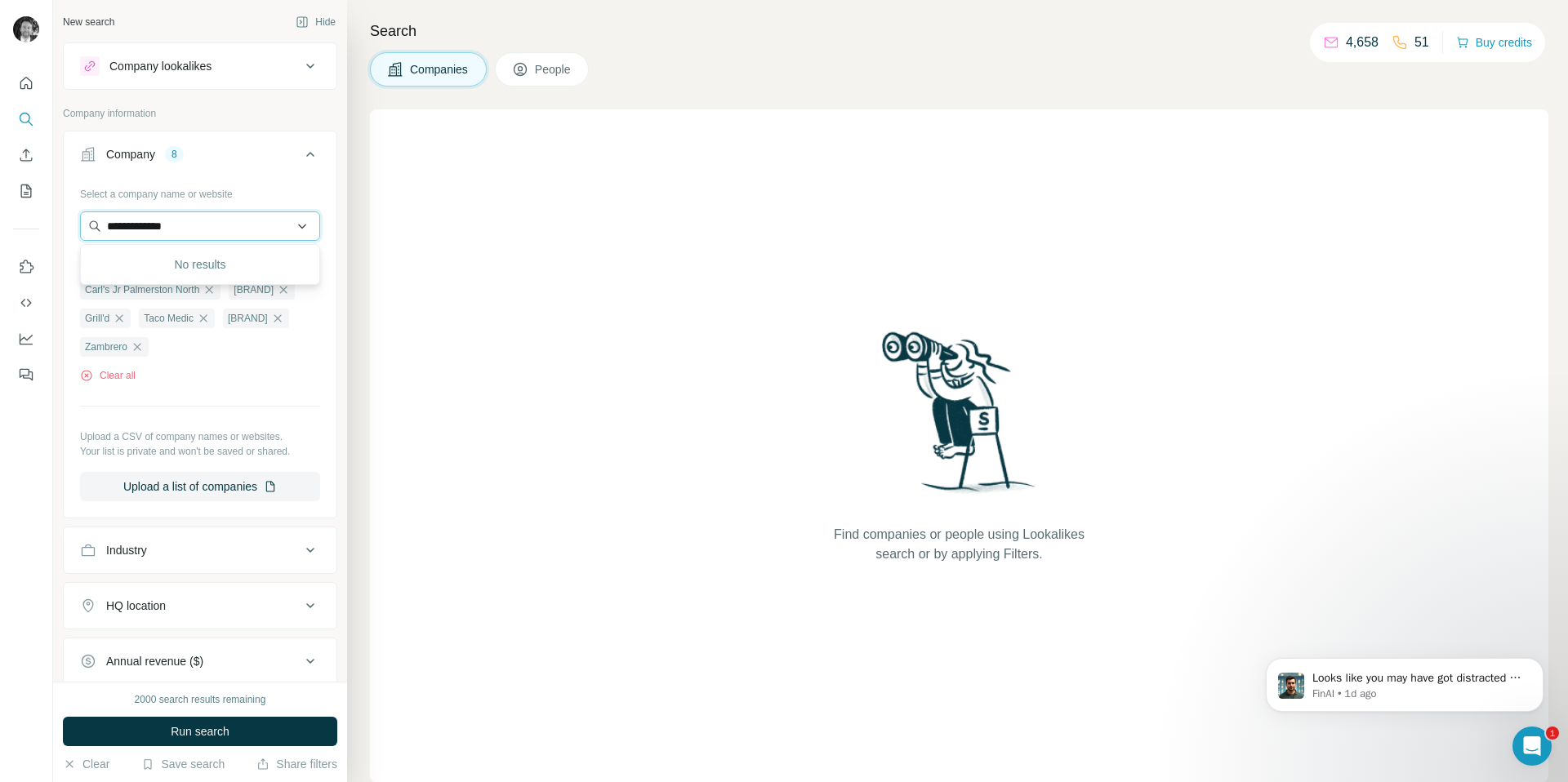 drag, startPoint x: 189, startPoint y: 225, endPoint x: 111, endPoint y: 226, distance: 78.00641 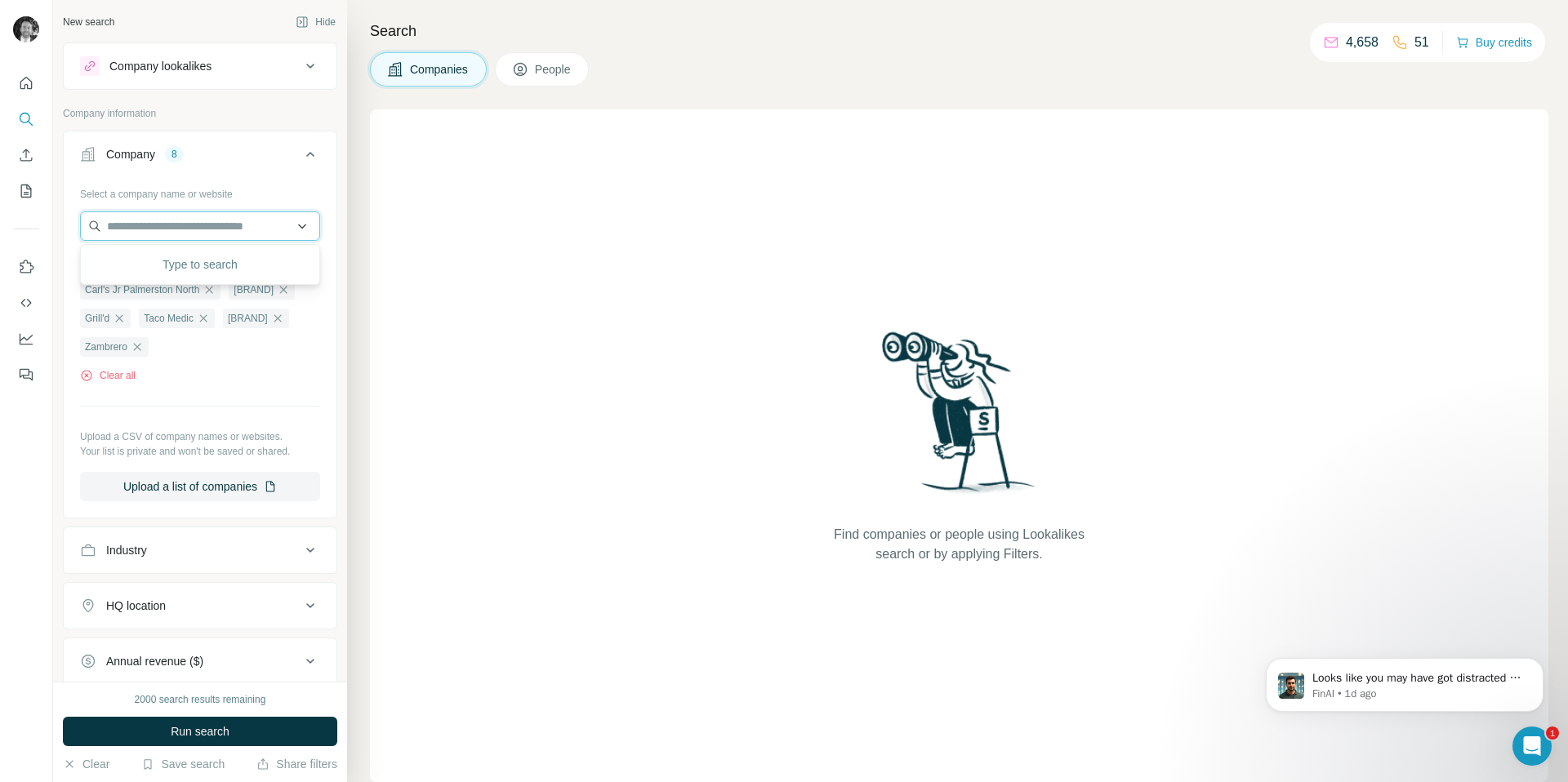click at bounding box center (200, 226) 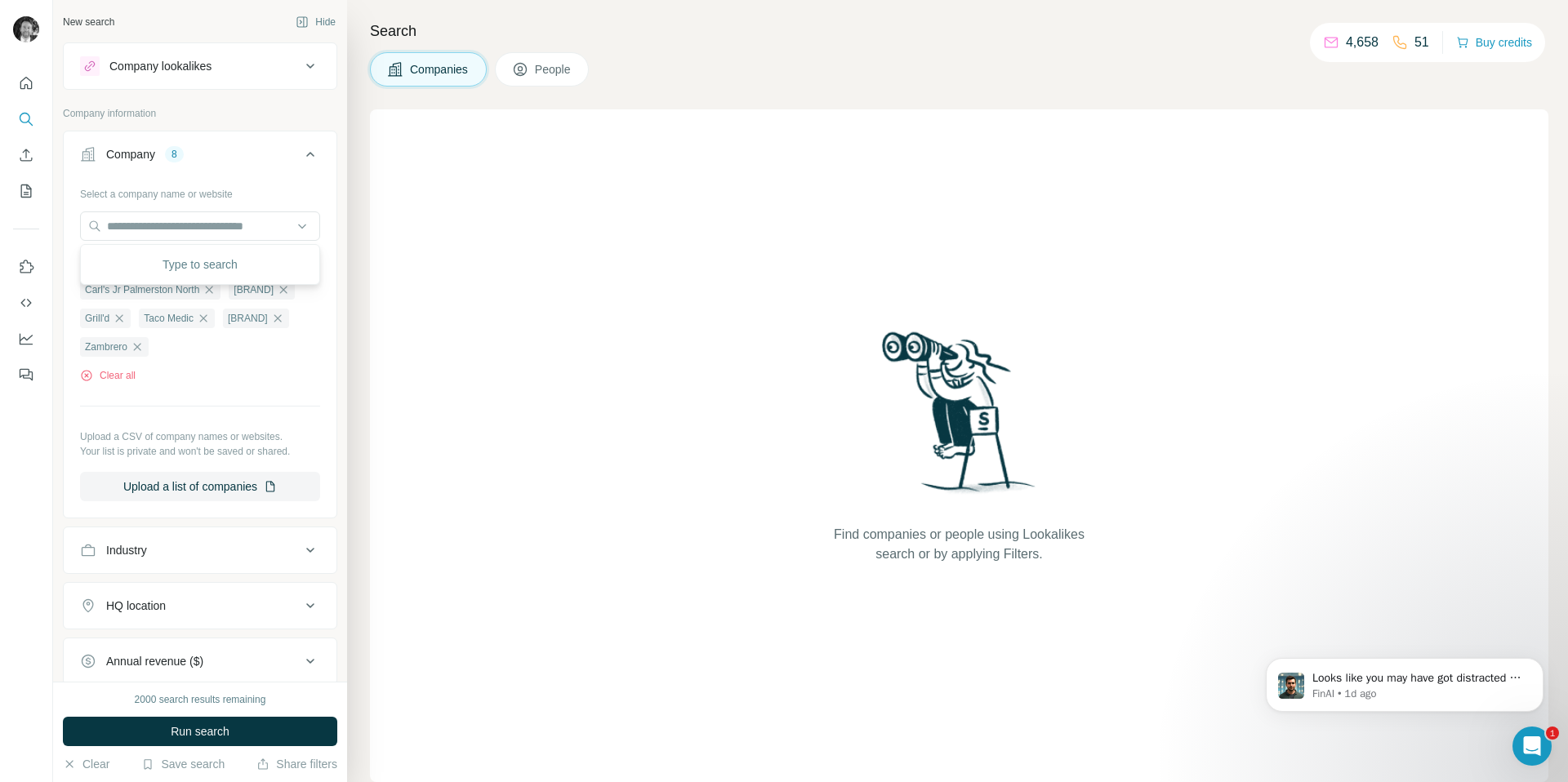 click on "Clear all" at bounding box center (200, 375) 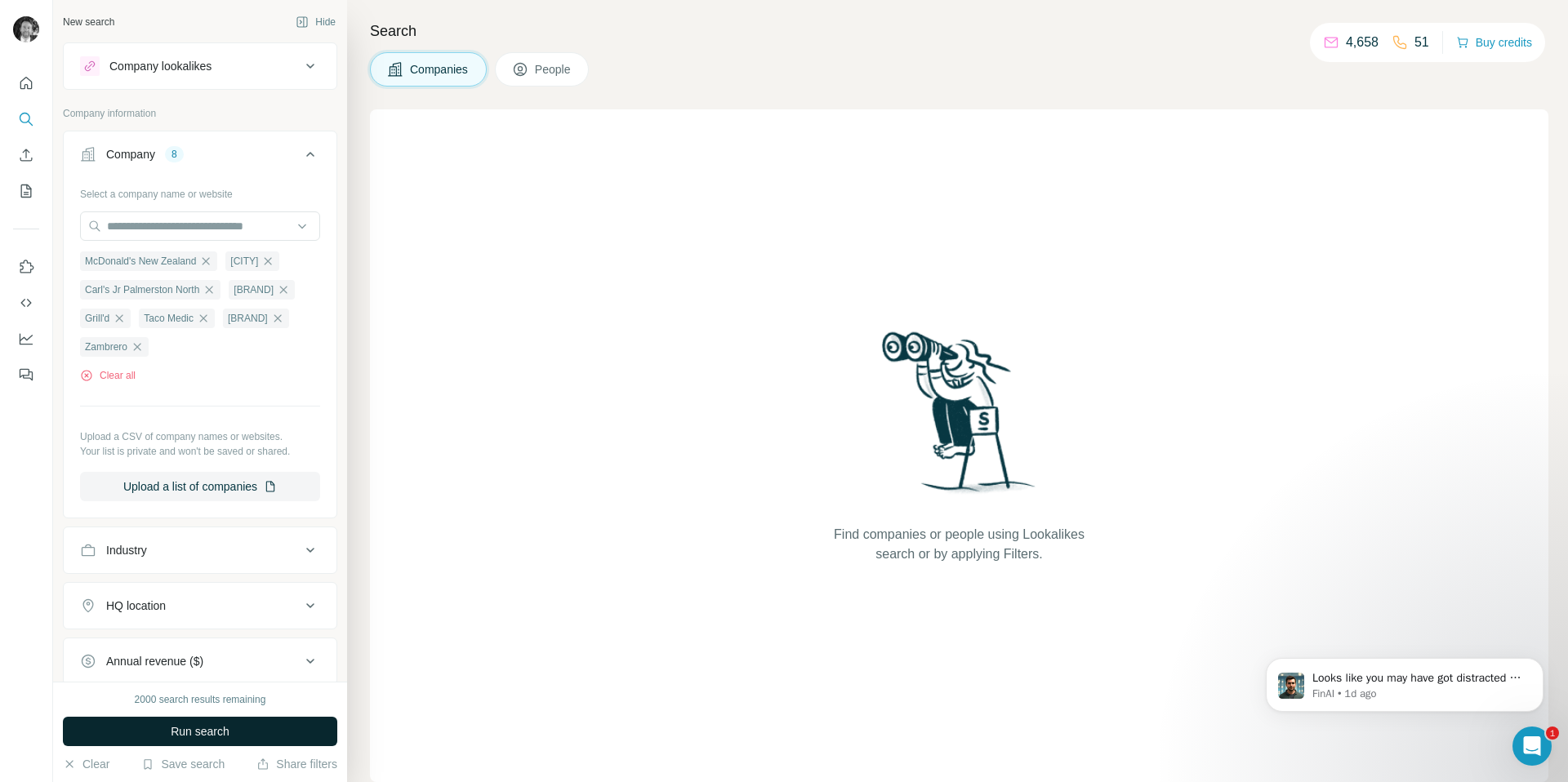 click on "Run search" at bounding box center (200, 731) 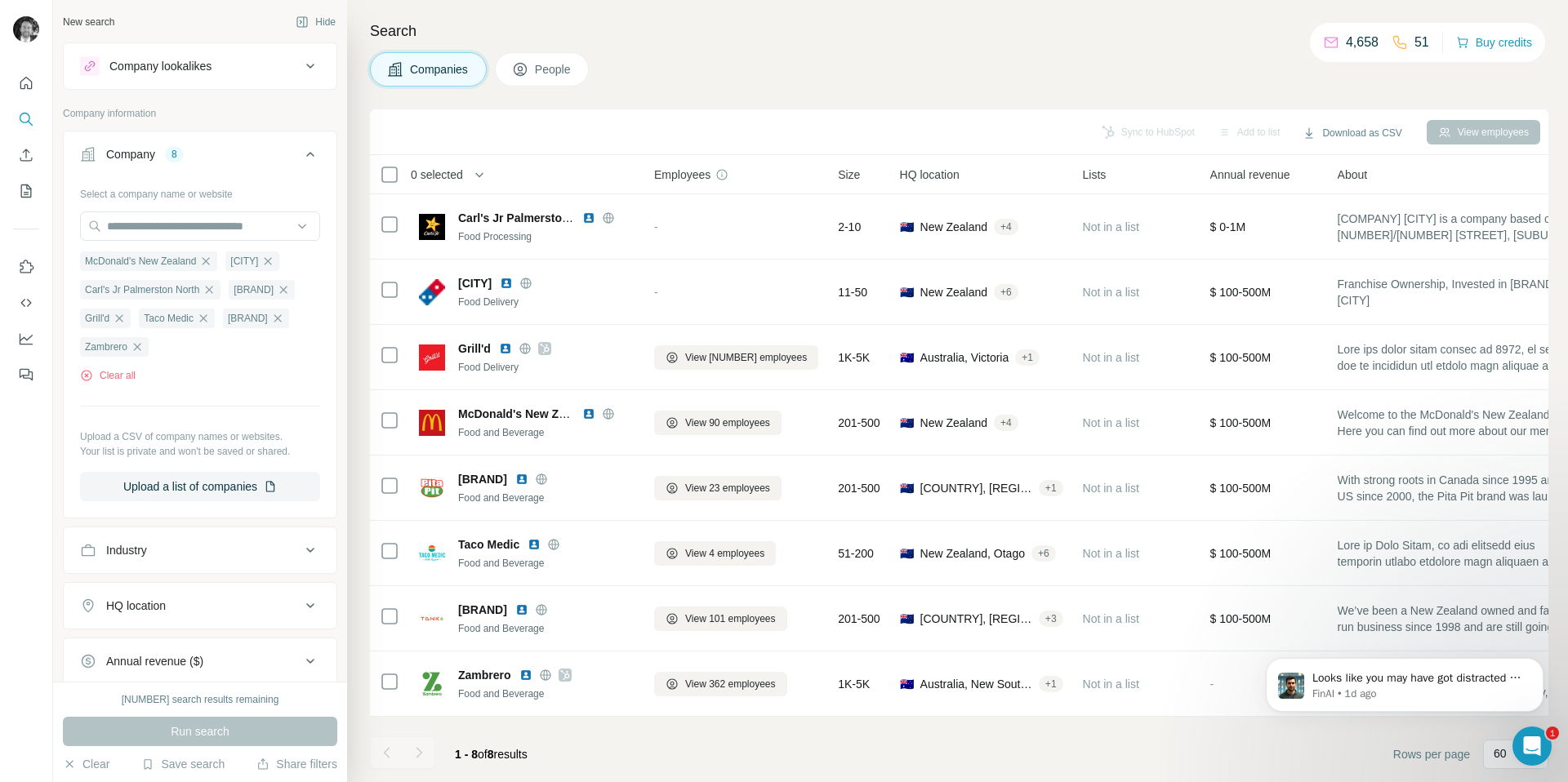 click on "People" at bounding box center (554, 69) 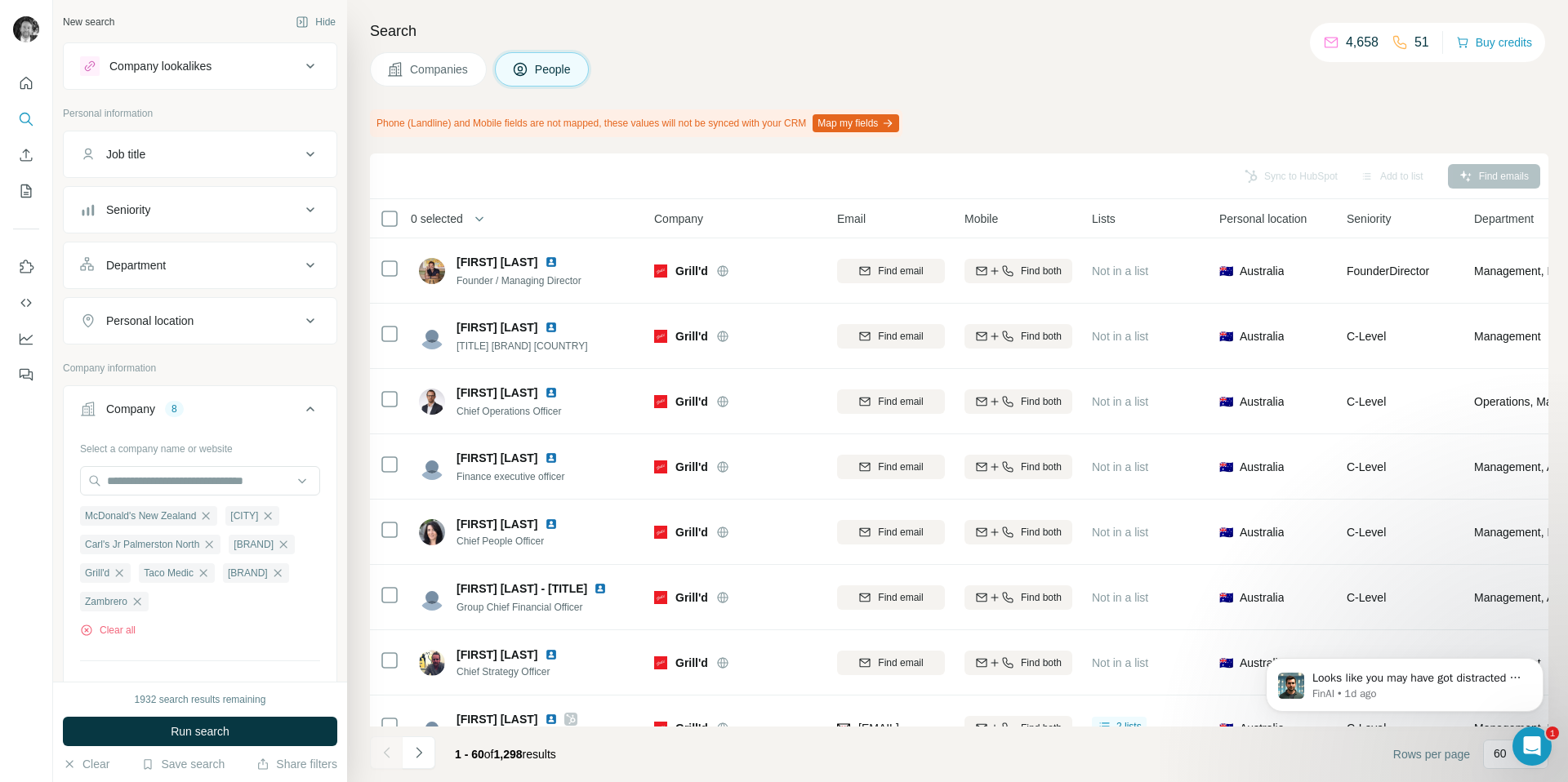 click on "Personal location" at bounding box center (190, 321) 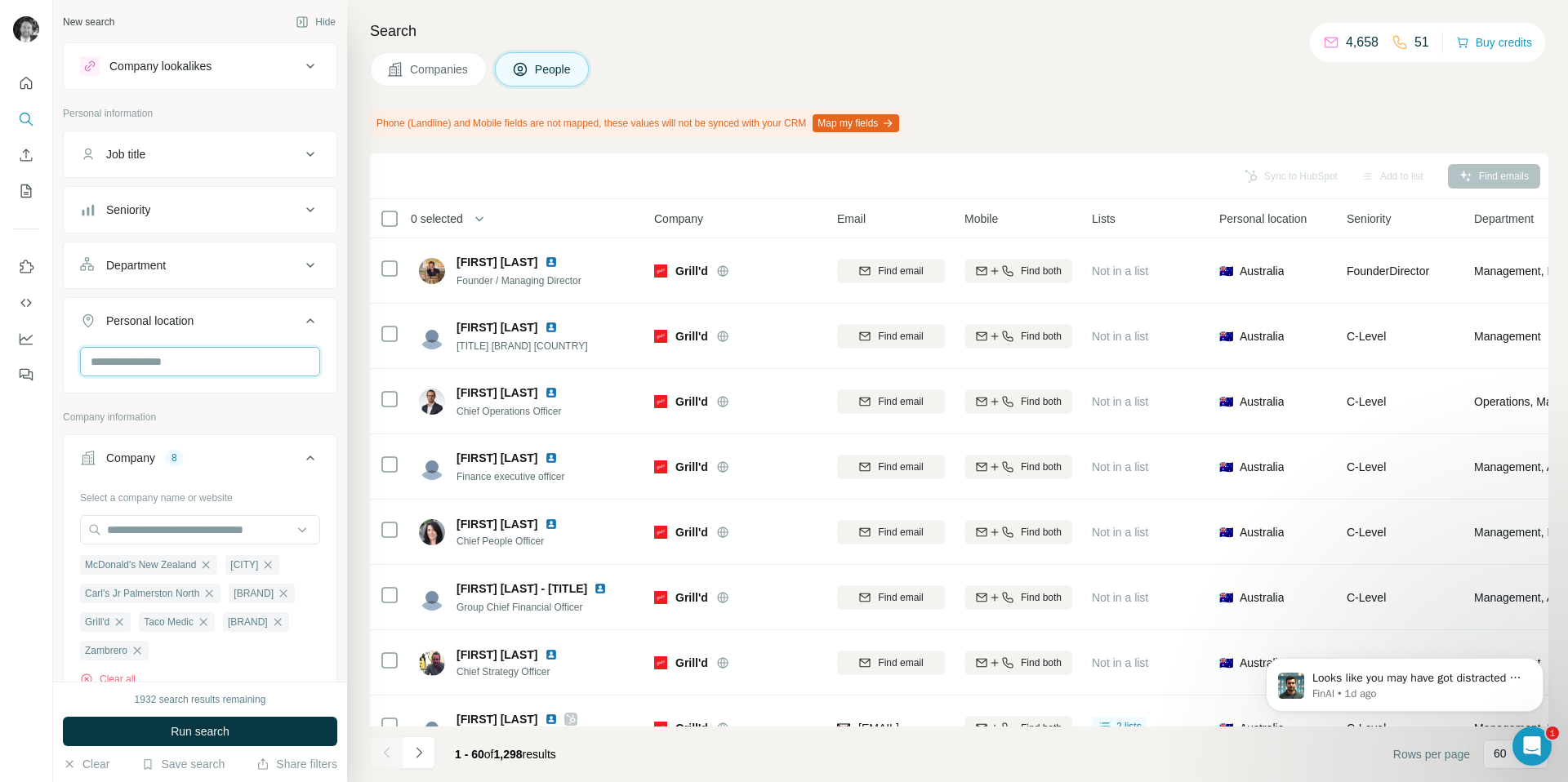 click at bounding box center (200, 362) 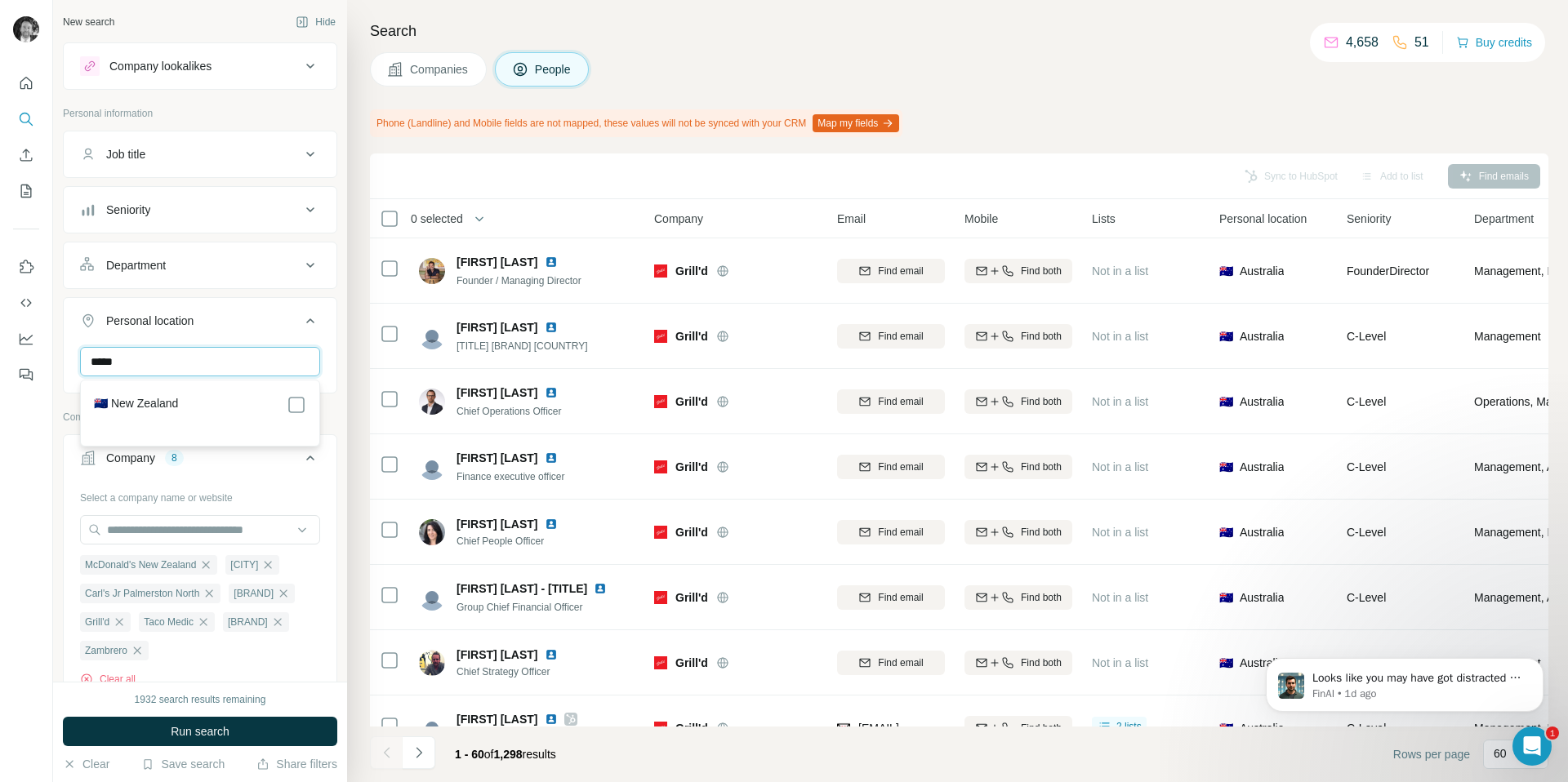 type on "*****" 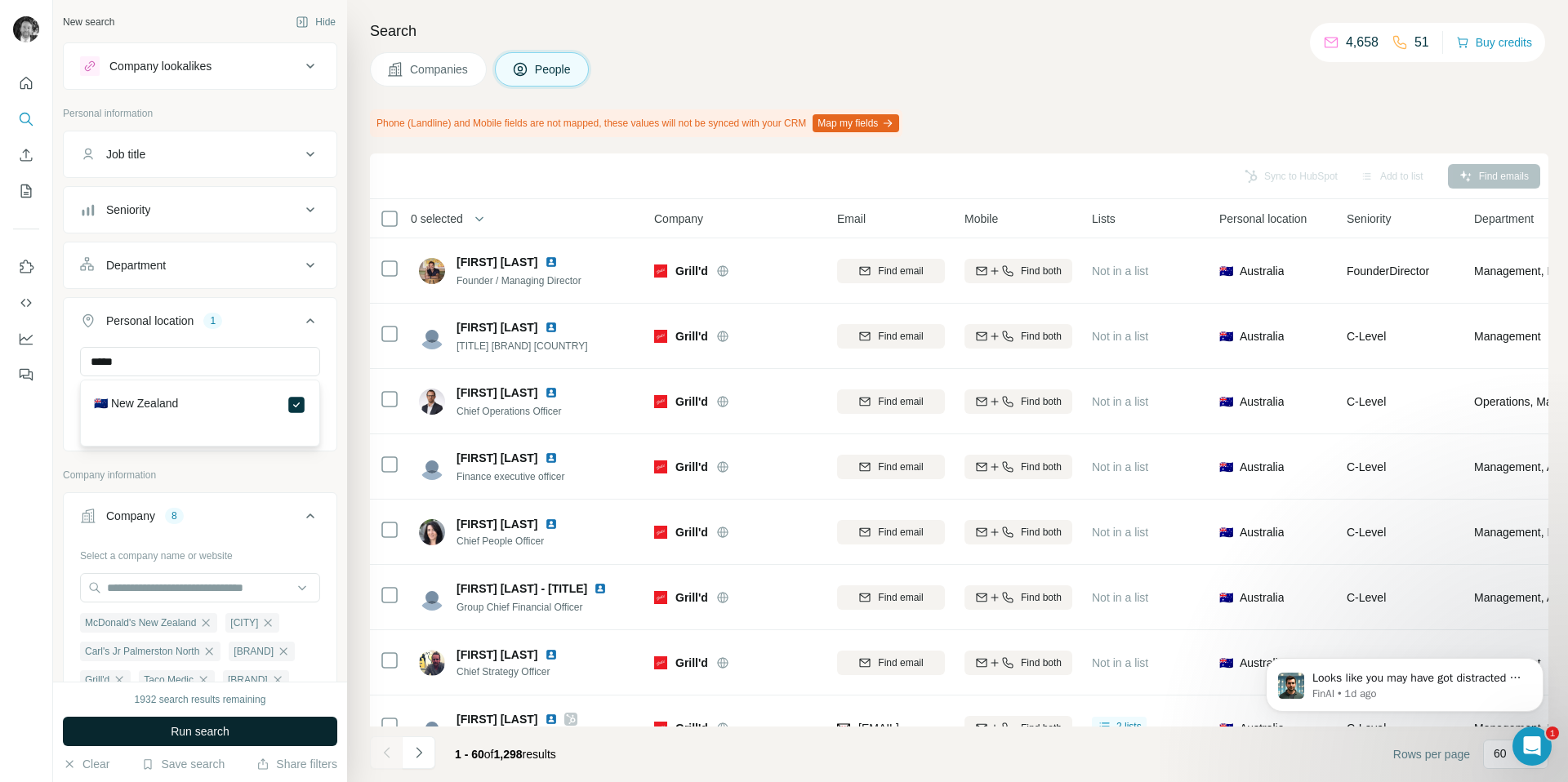 type 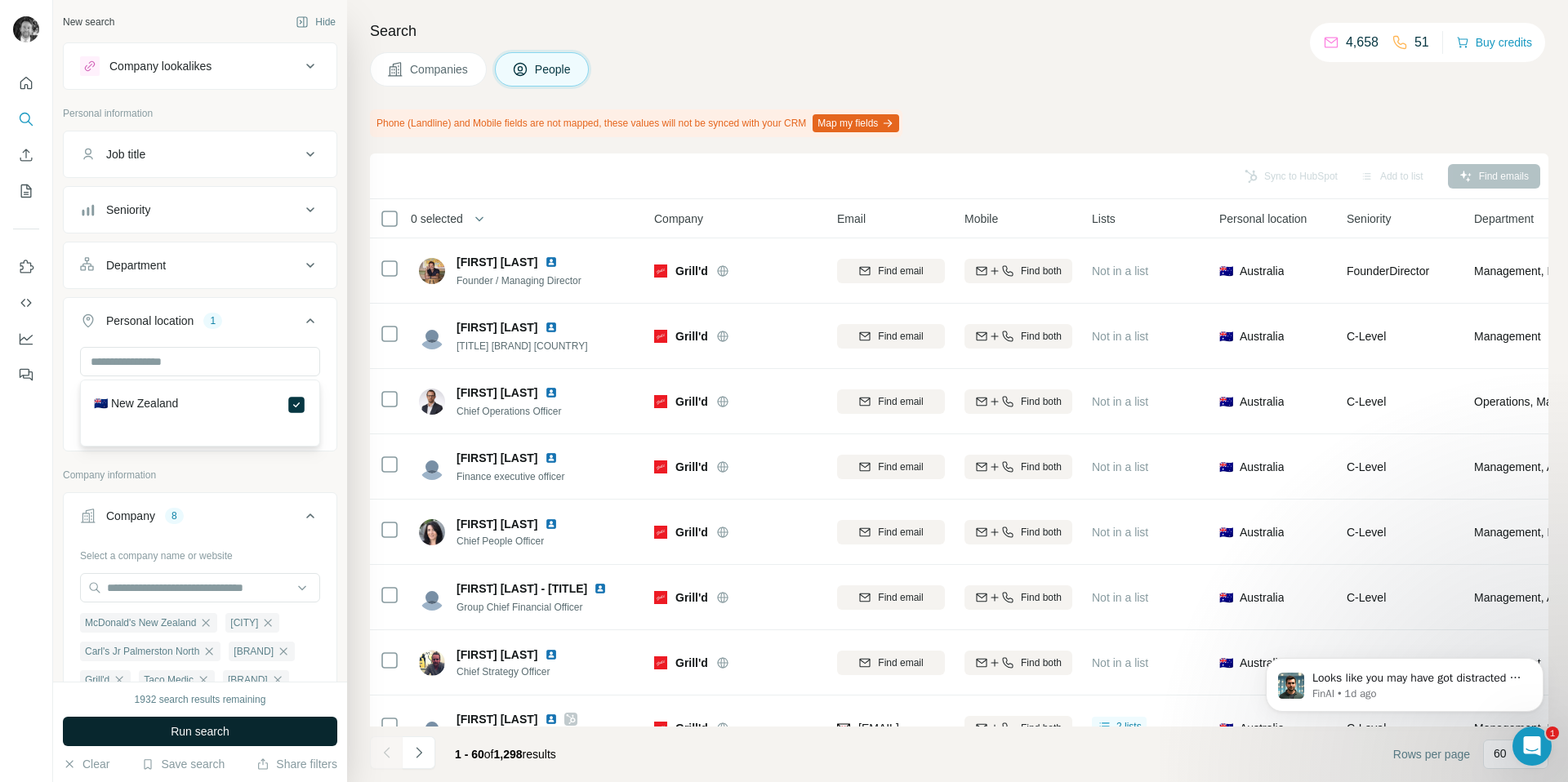 click on "Run search" at bounding box center [200, 731] 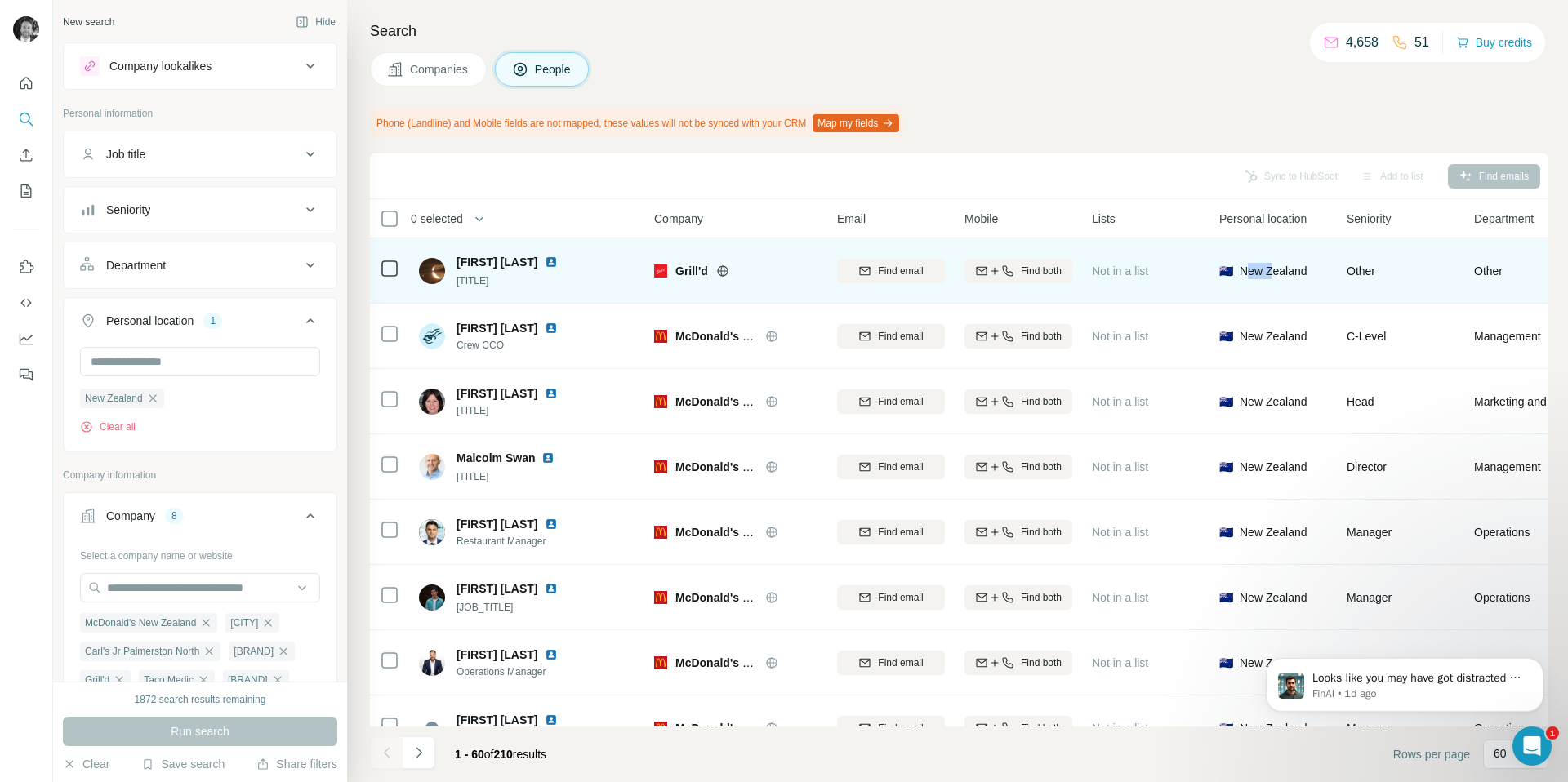 drag, startPoint x: 1246, startPoint y: 266, endPoint x: 1277, endPoint y: 266, distance: 31 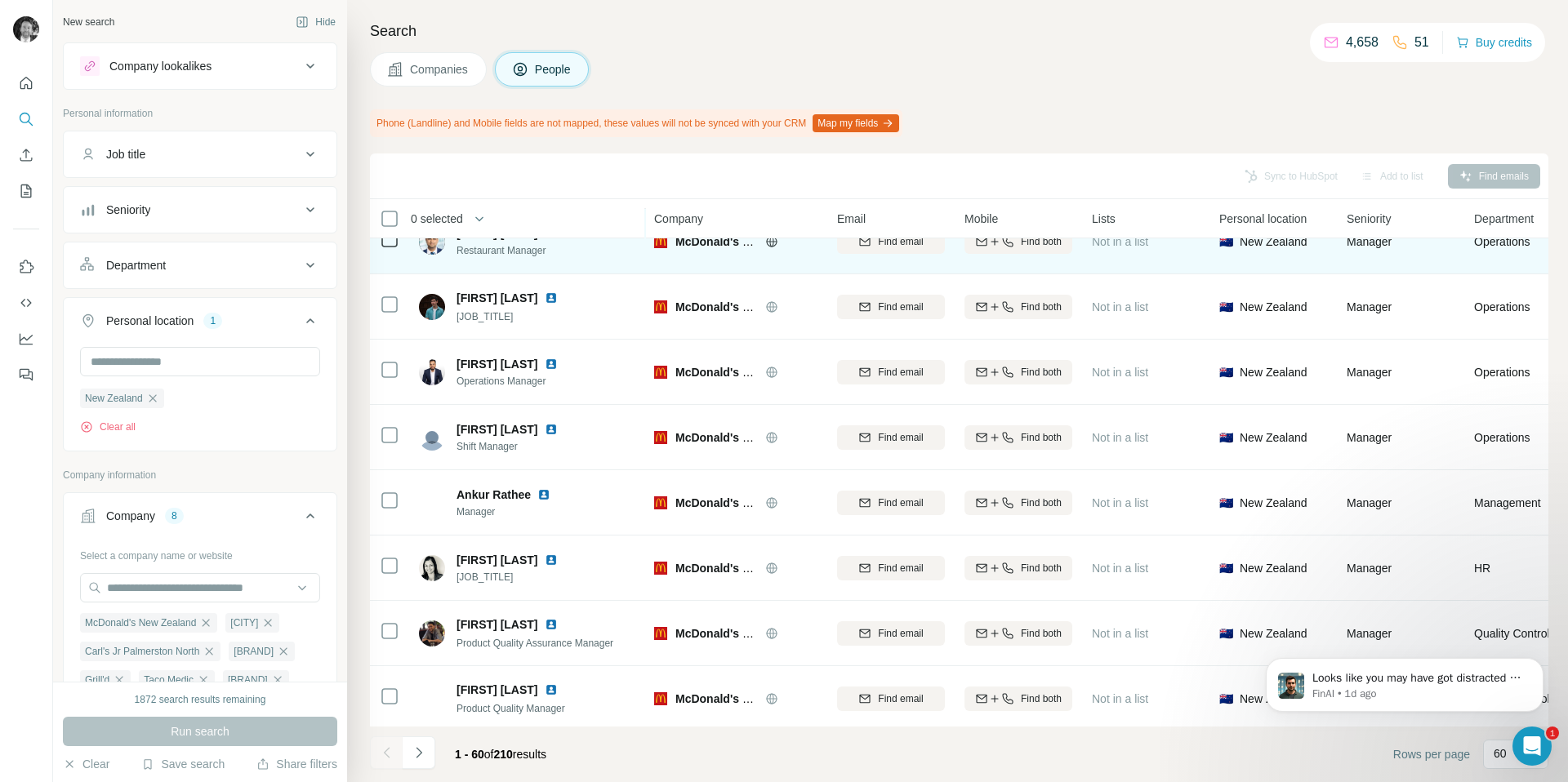 scroll, scrollTop: 0, scrollLeft: 0, axis: both 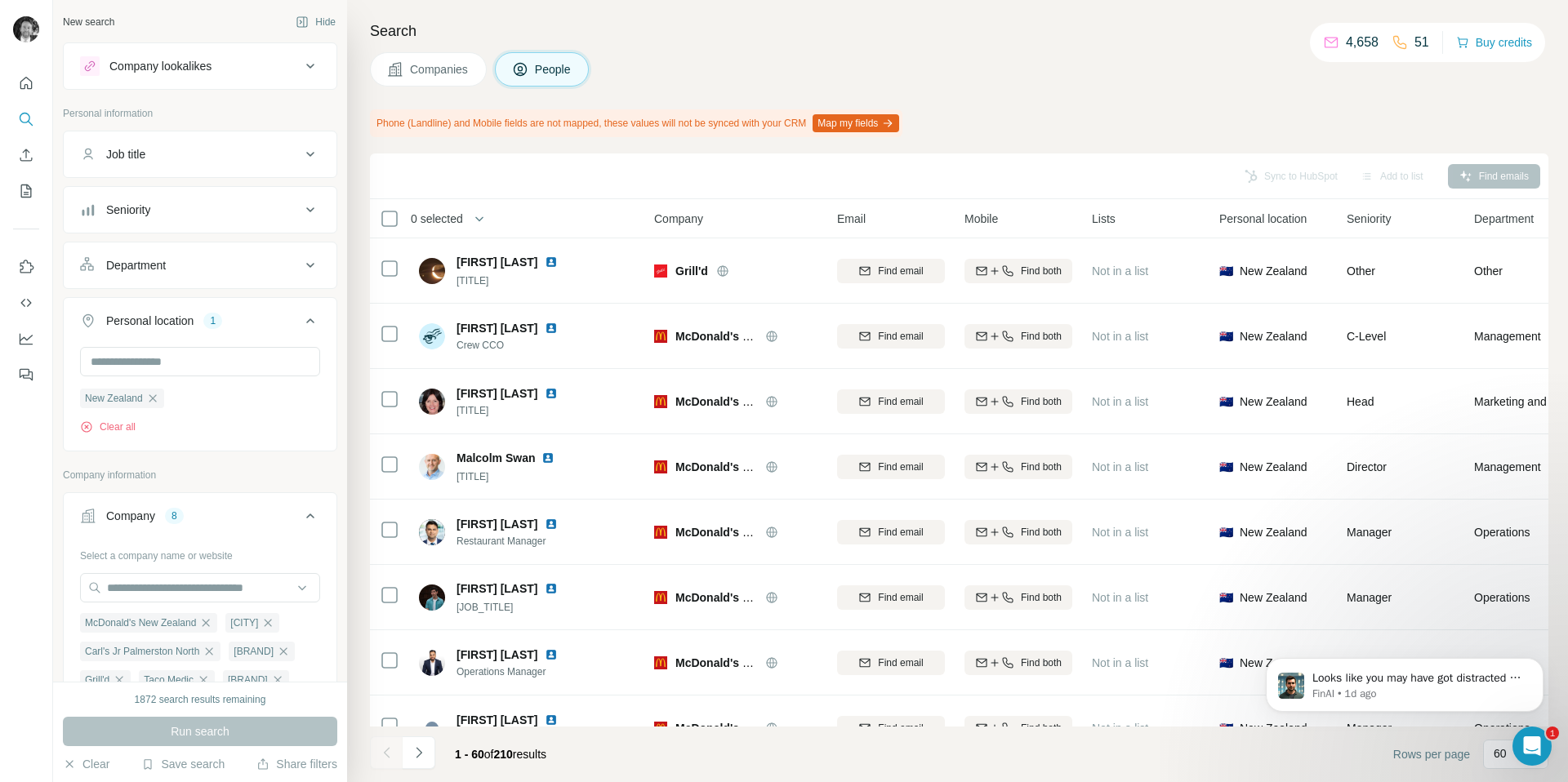 click on "Department" at bounding box center (190, 265) 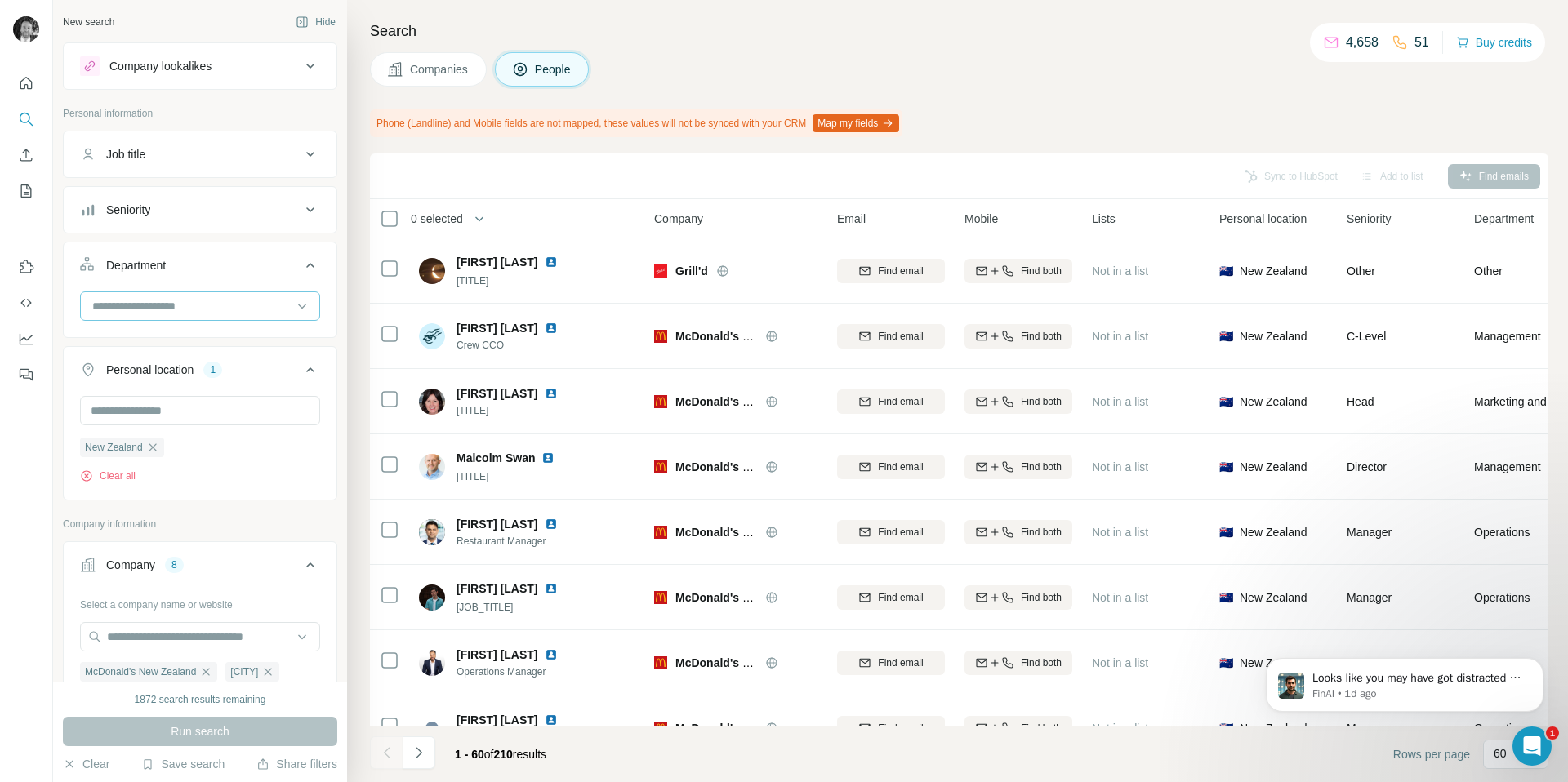 click at bounding box center [191, 306] 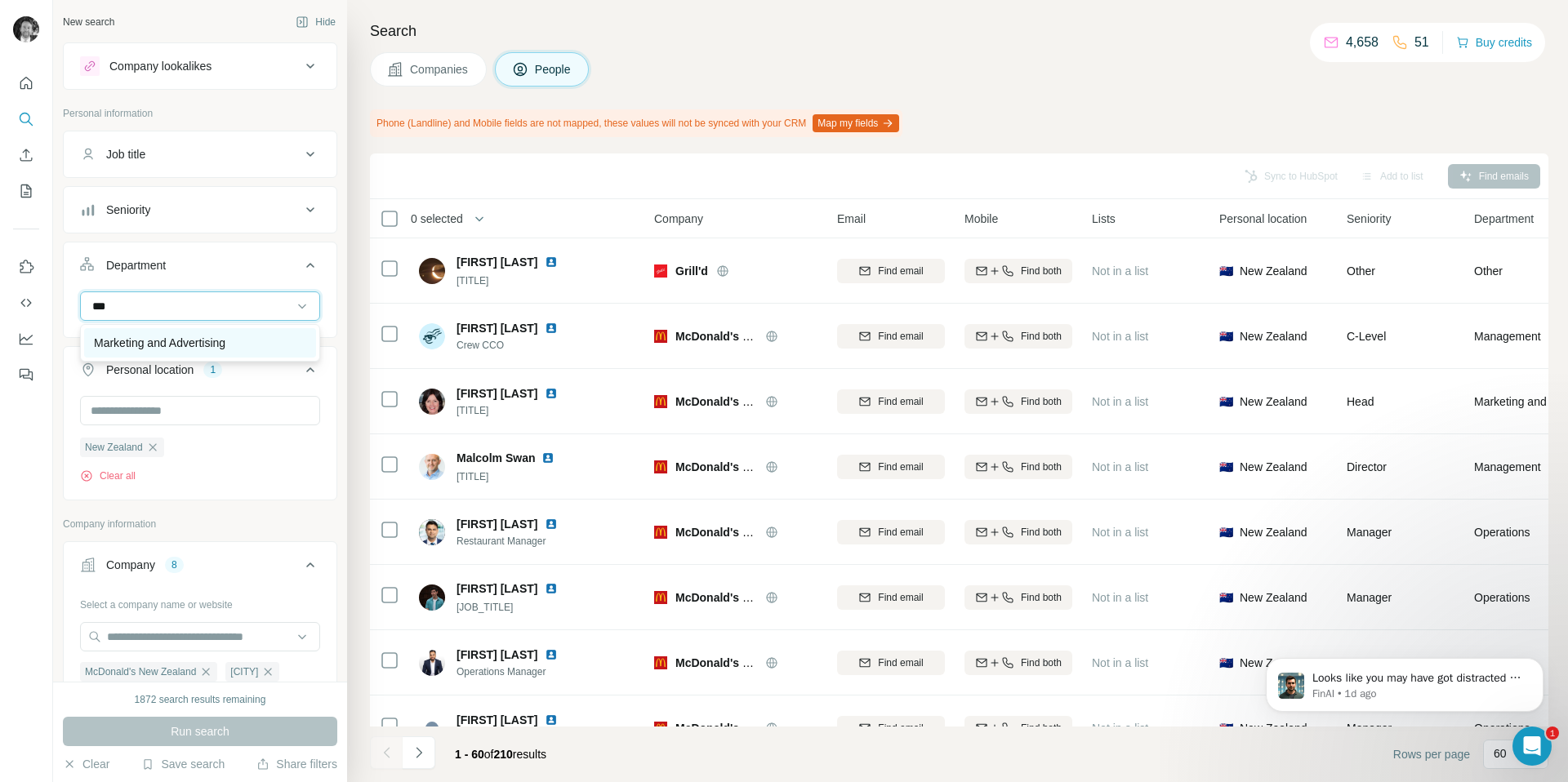 type on "***" 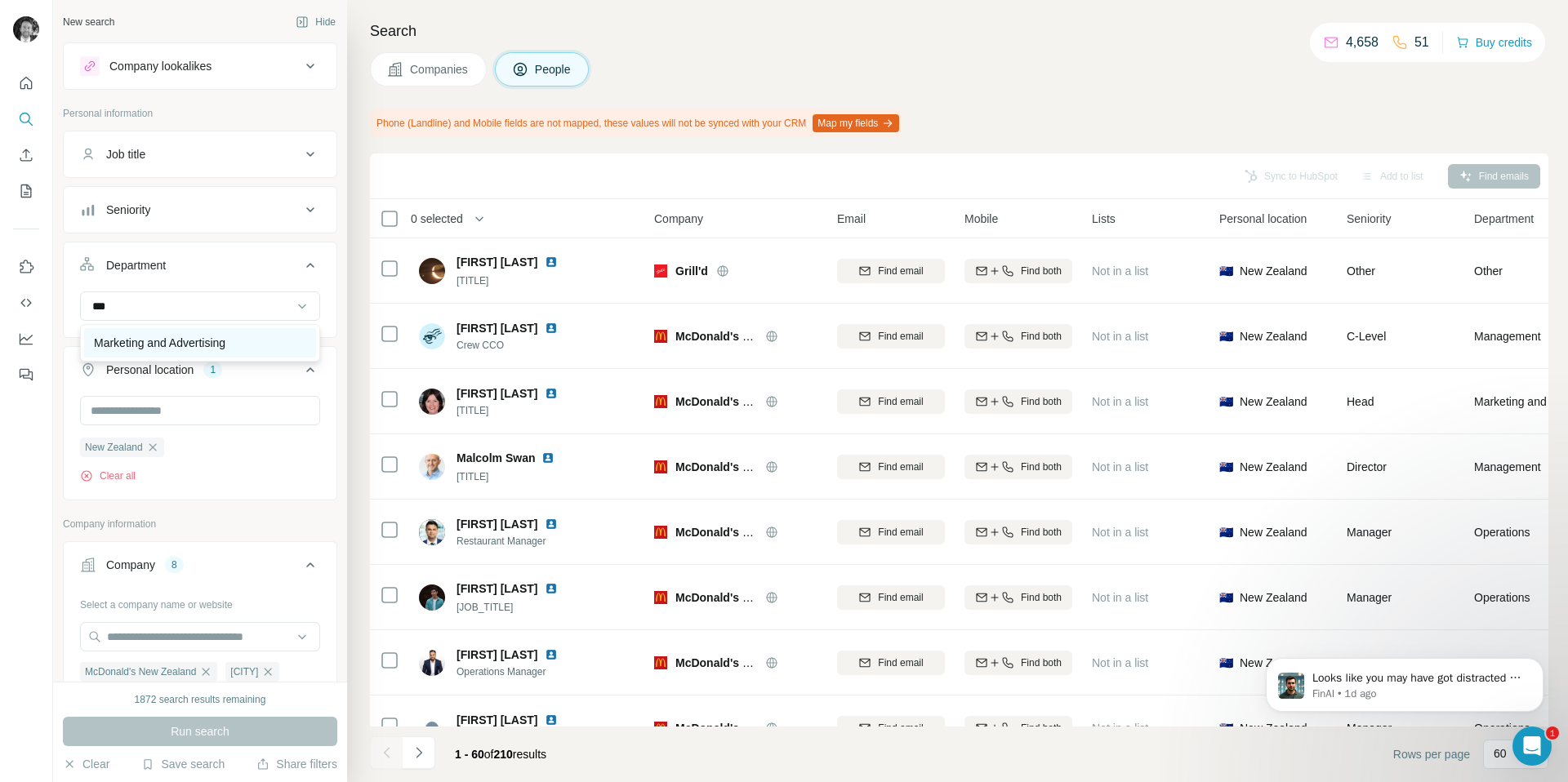 click on "Marketing and Advertising" at bounding box center [159, 343] 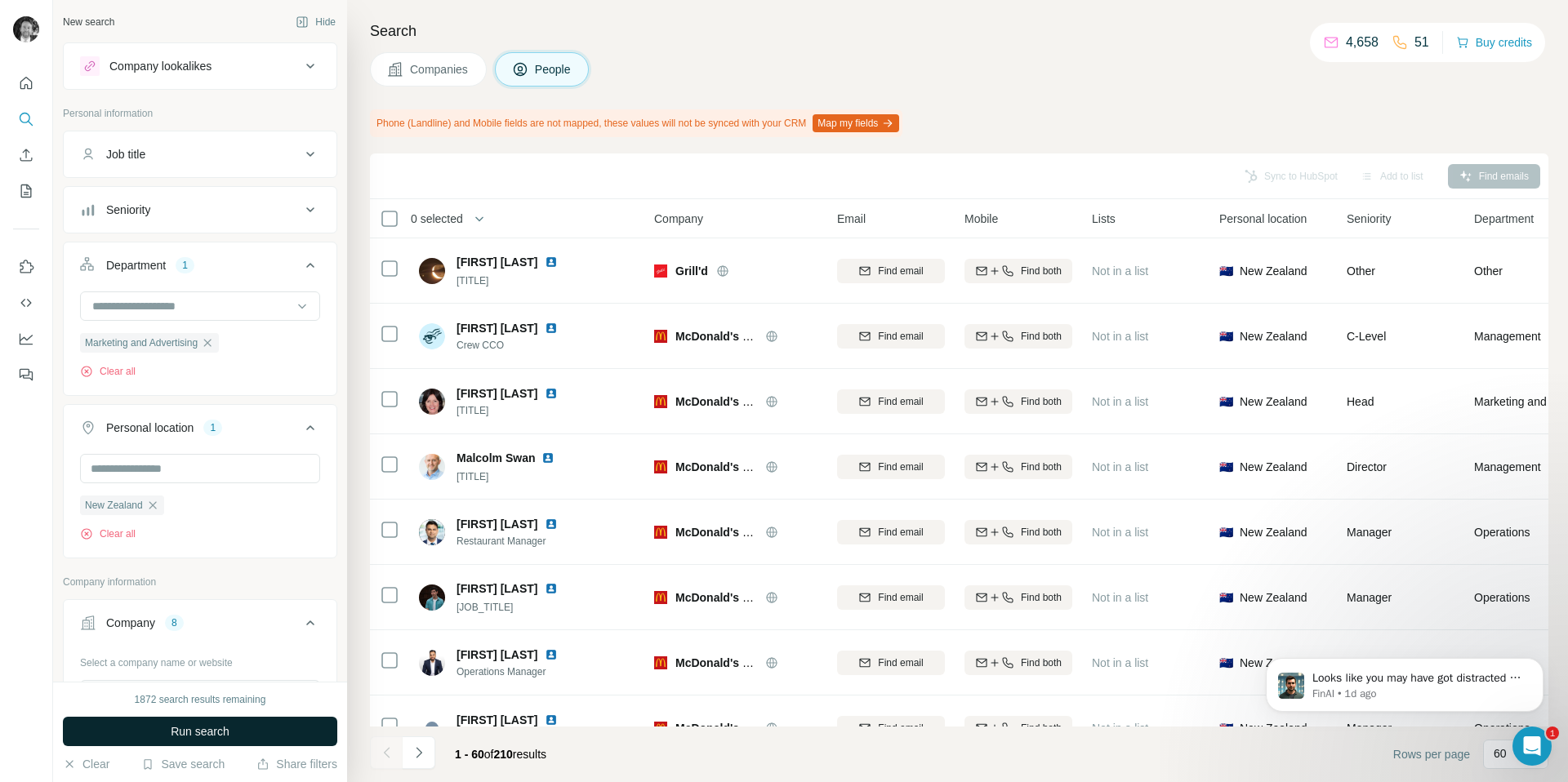 click on "Run search" at bounding box center (200, 731) 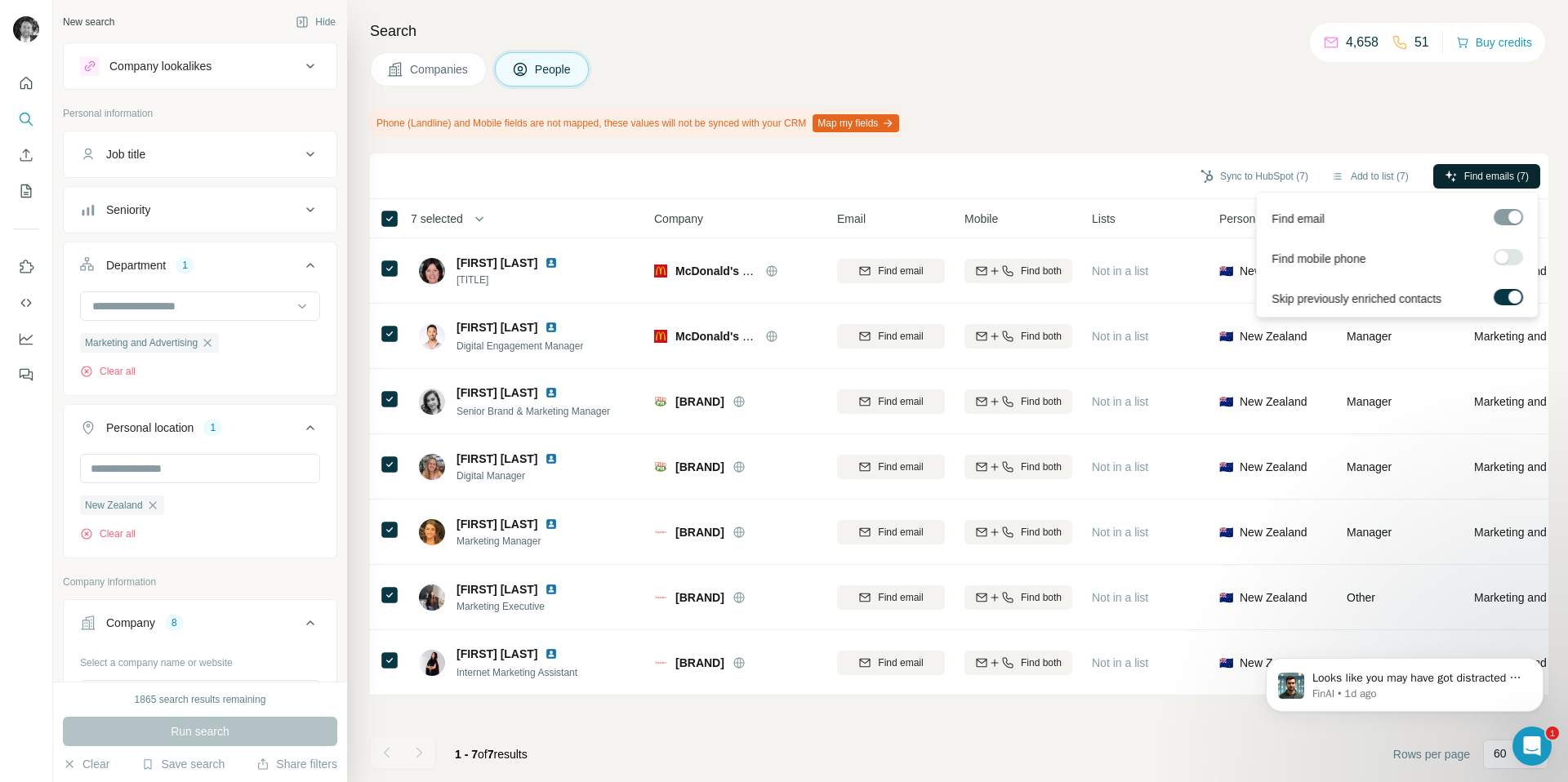 click on "Find emails (7)" at bounding box center [1496, 176] 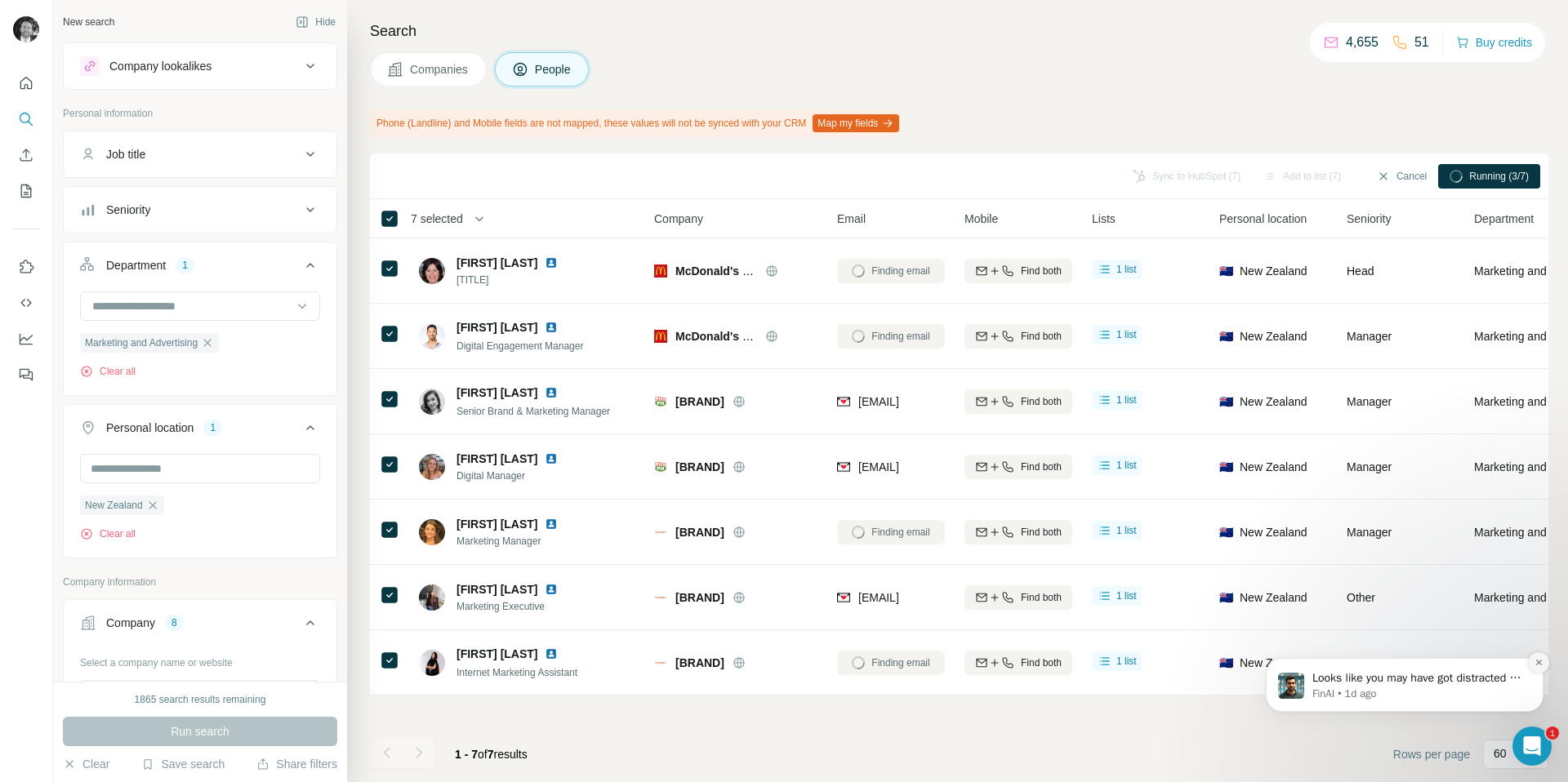 click 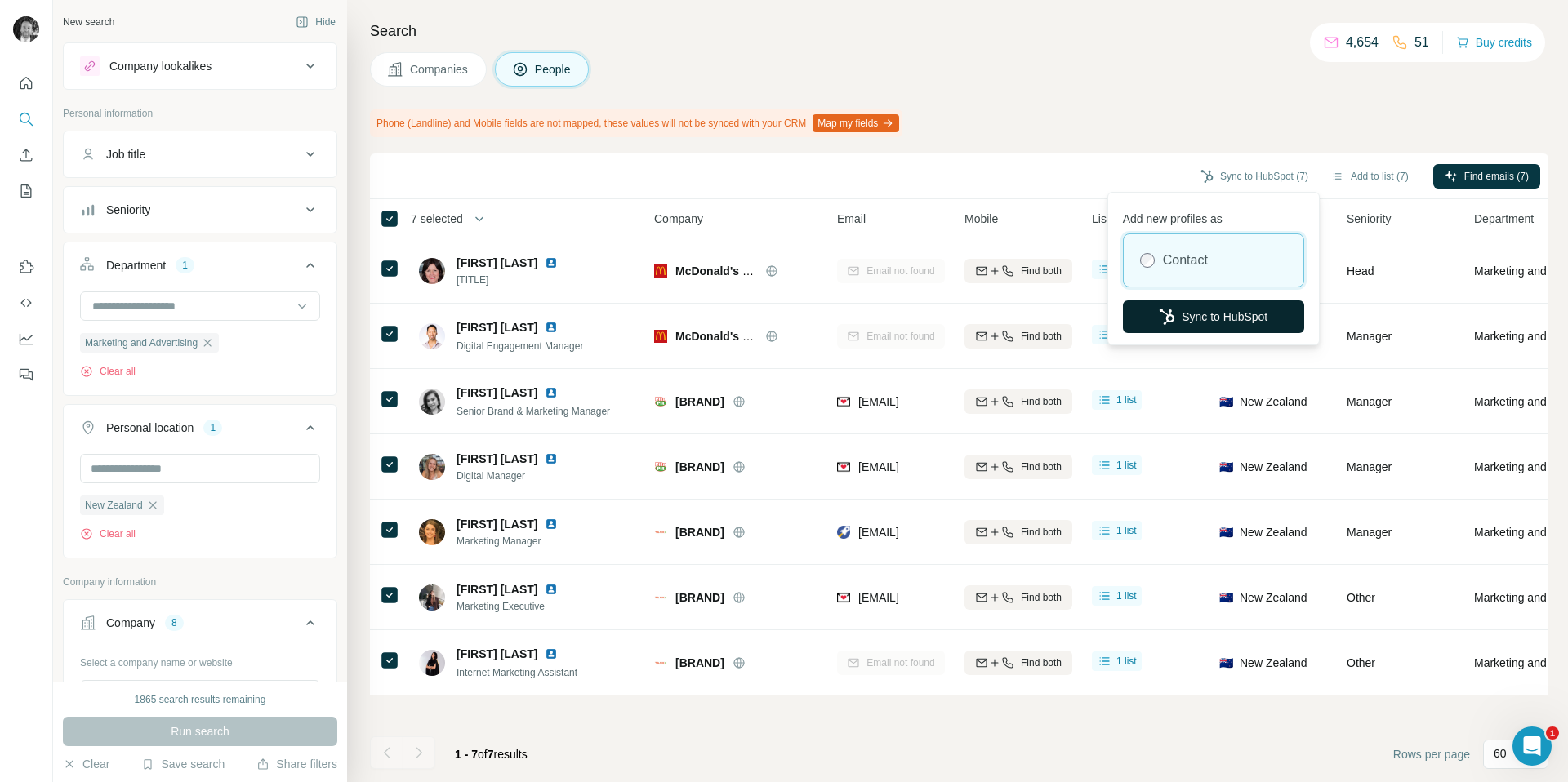 click on "Sync to HubSpot" at bounding box center [1214, 317] 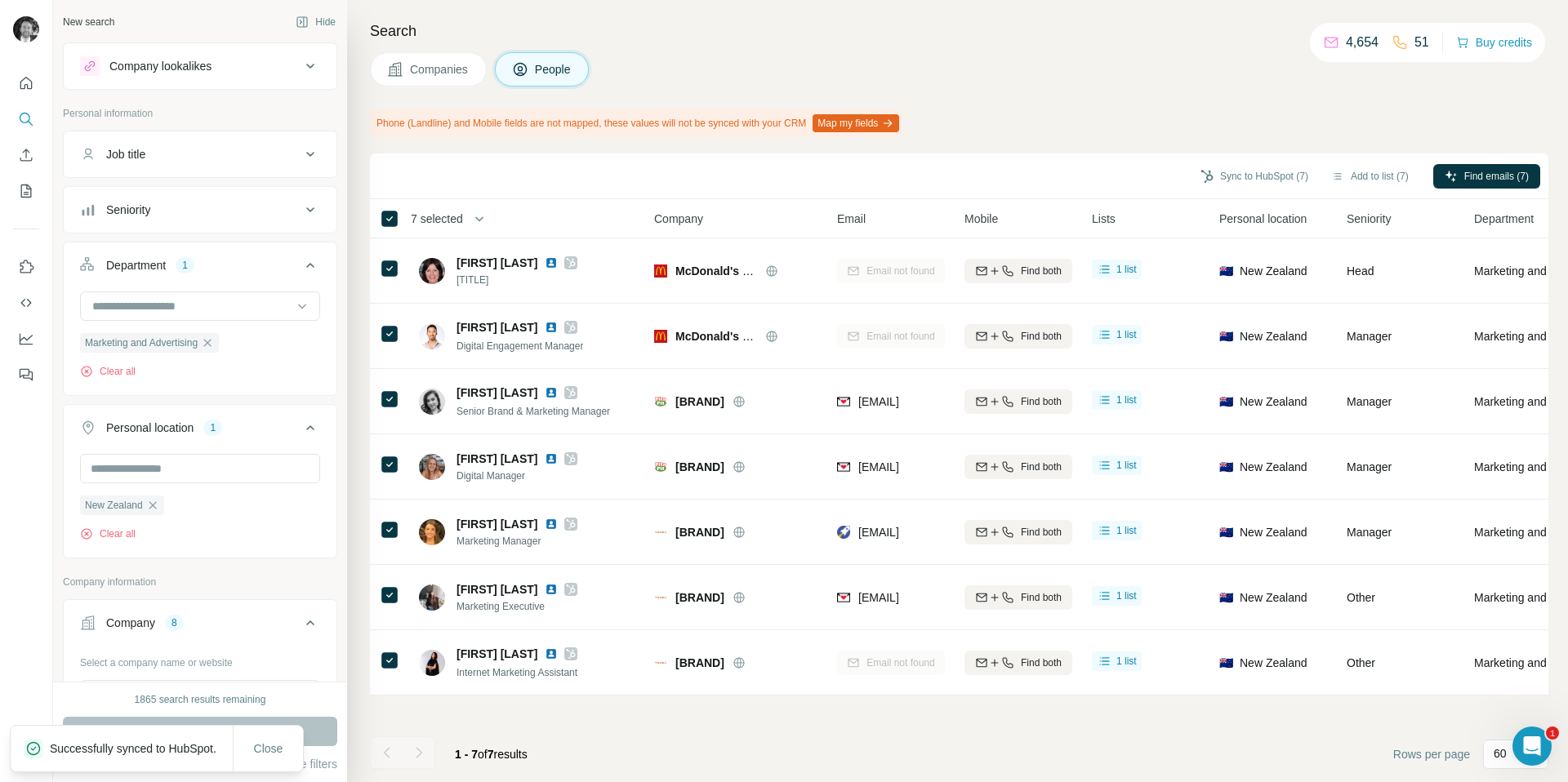 click 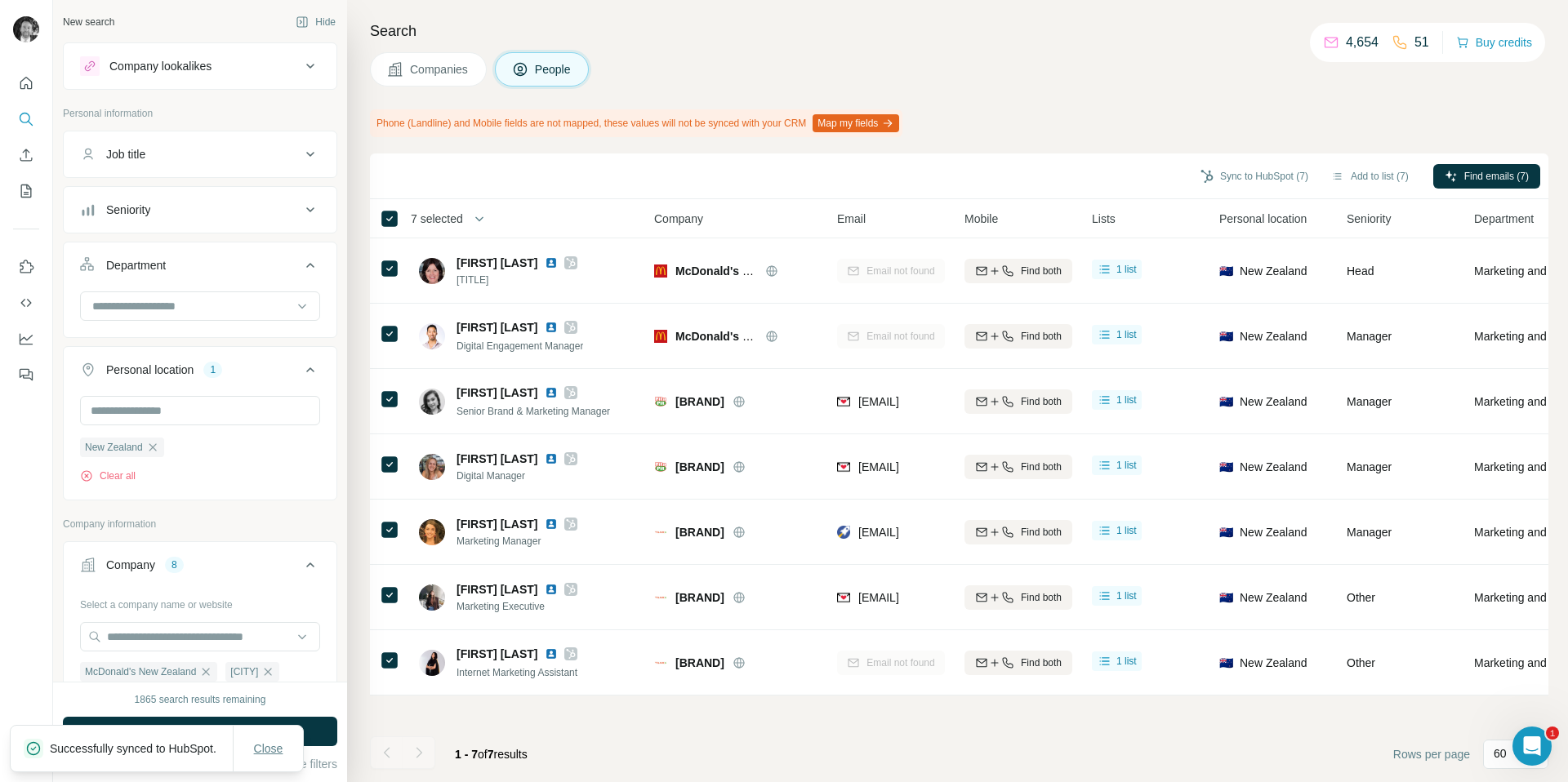 click on "Close" at bounding box center [269, 749] 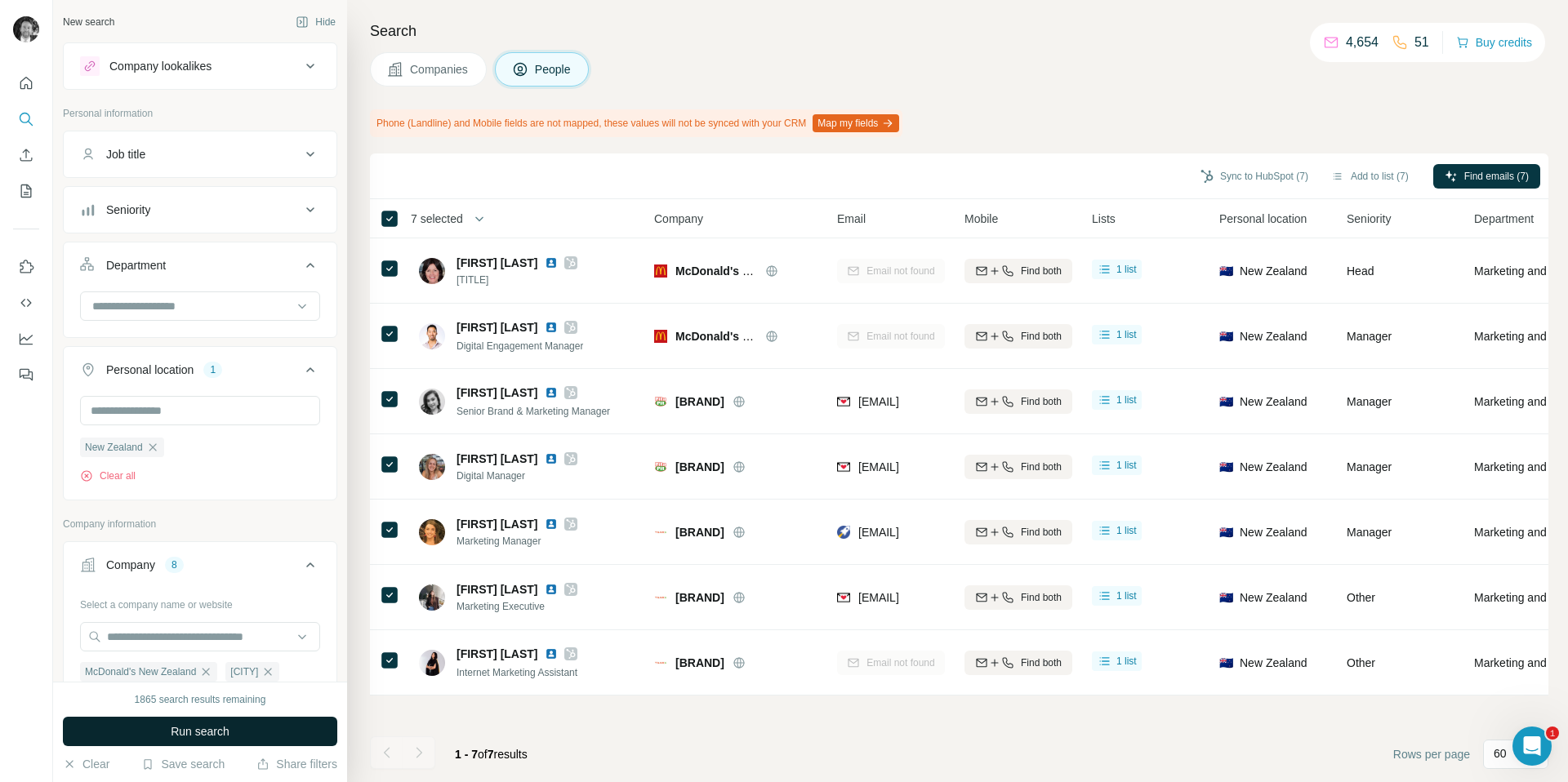 click on "Run search" at bounding box center (200, 731) 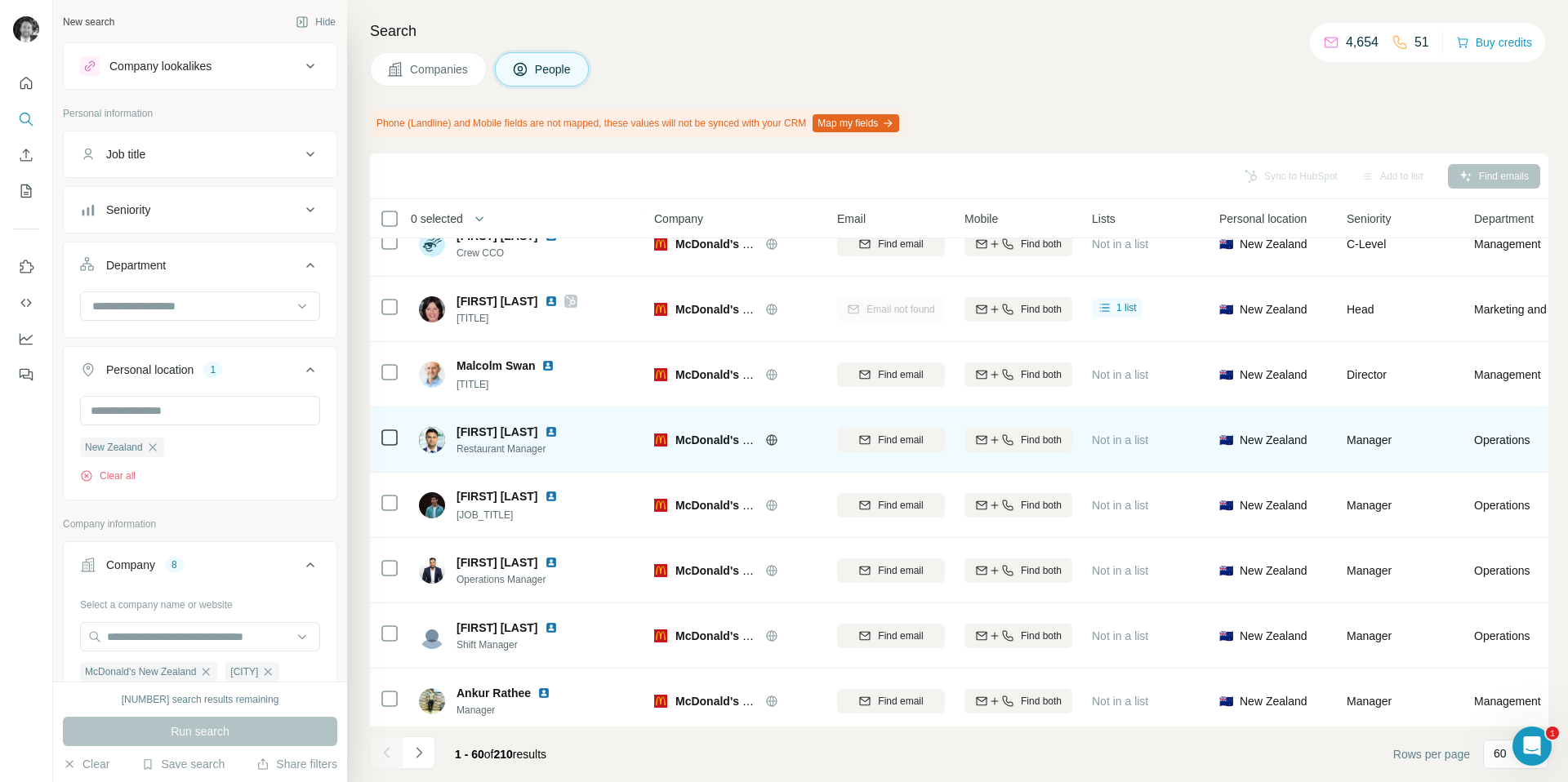 scroll, scrollTop: 94, scrollLeft: 0, axis: vertical 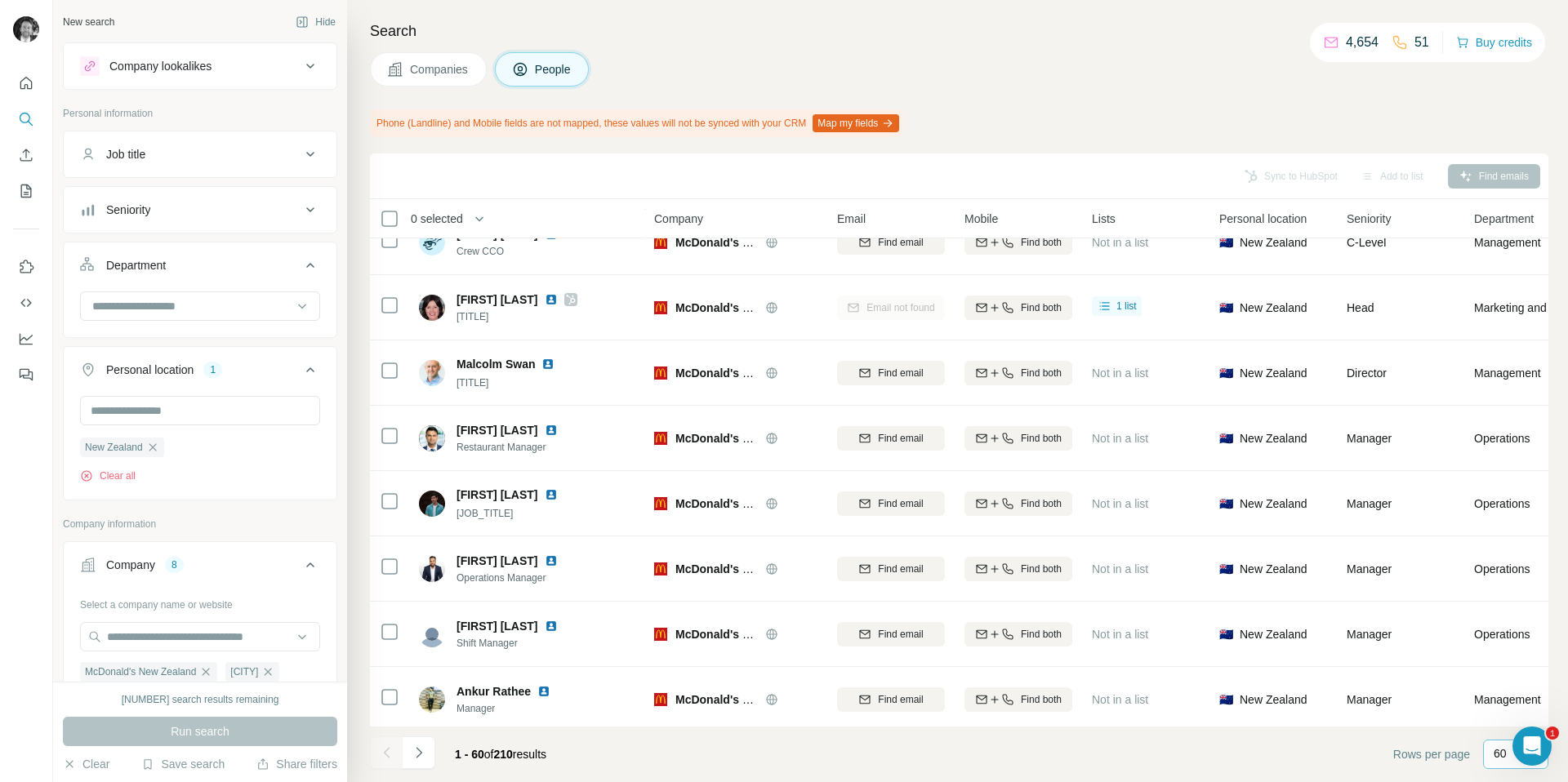 click on "60" at bounding box center (1500, 753) 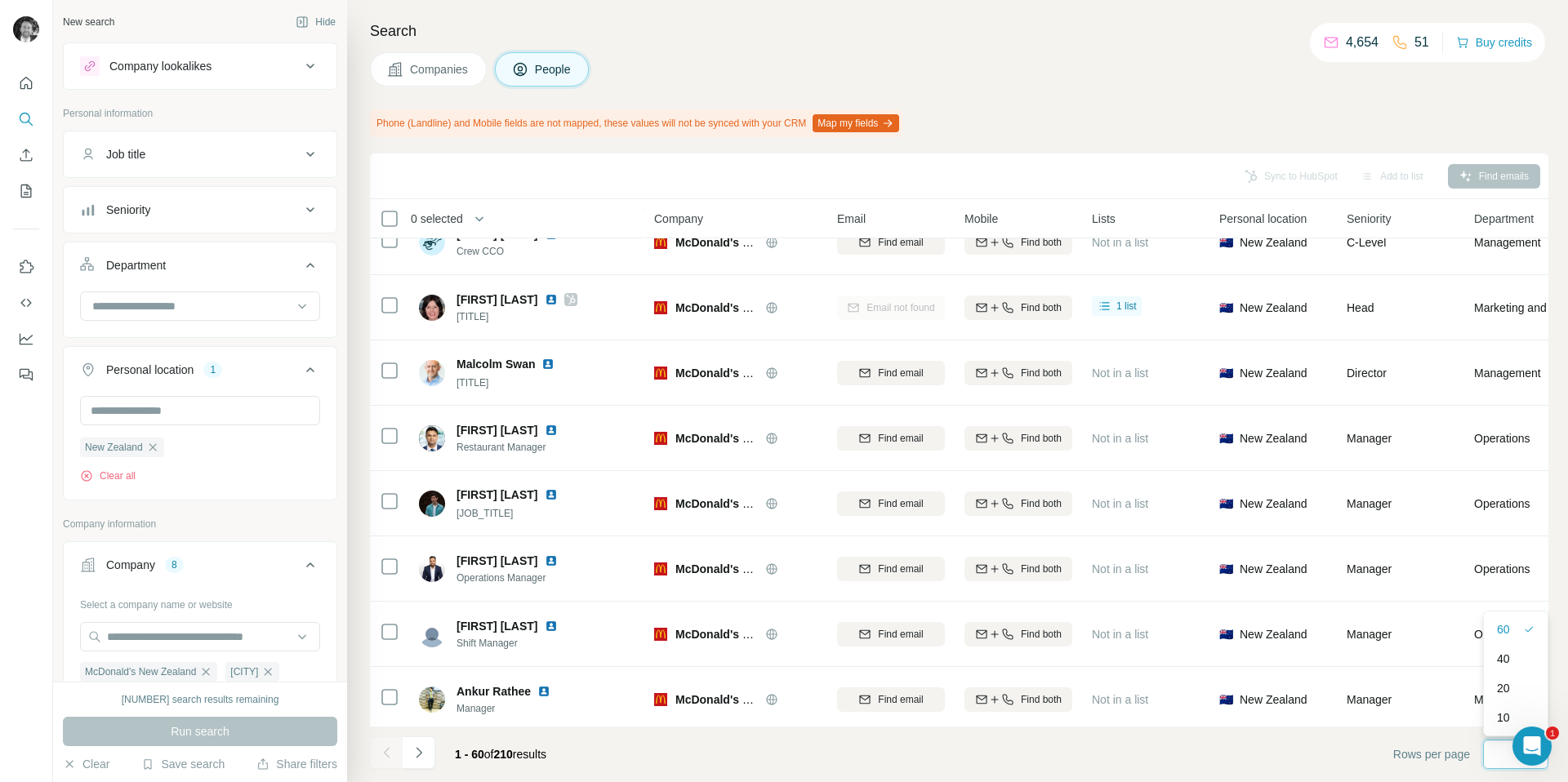 scroll, scrollTop: 0, scrollLeft: 0, axis: both 